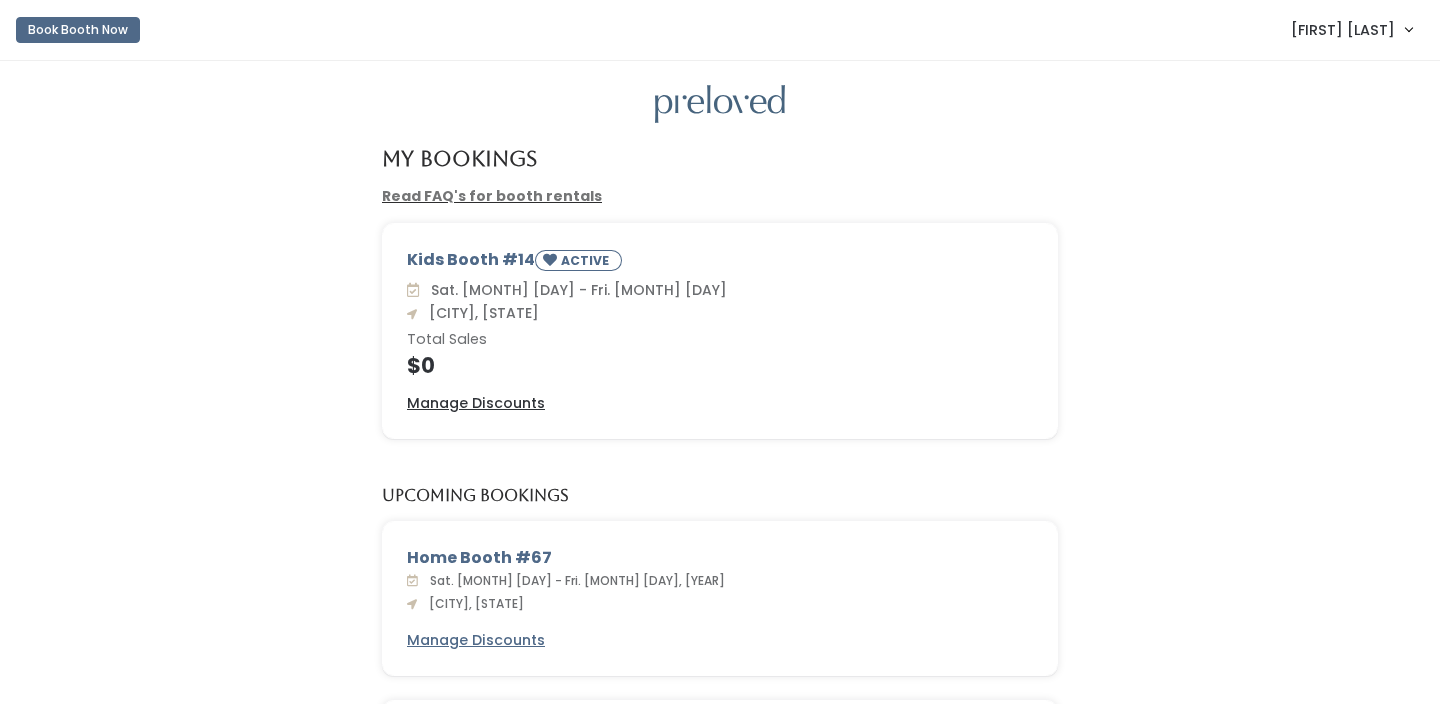 scroll, scrollTop: 0, scrollLeft: 0, axis: both 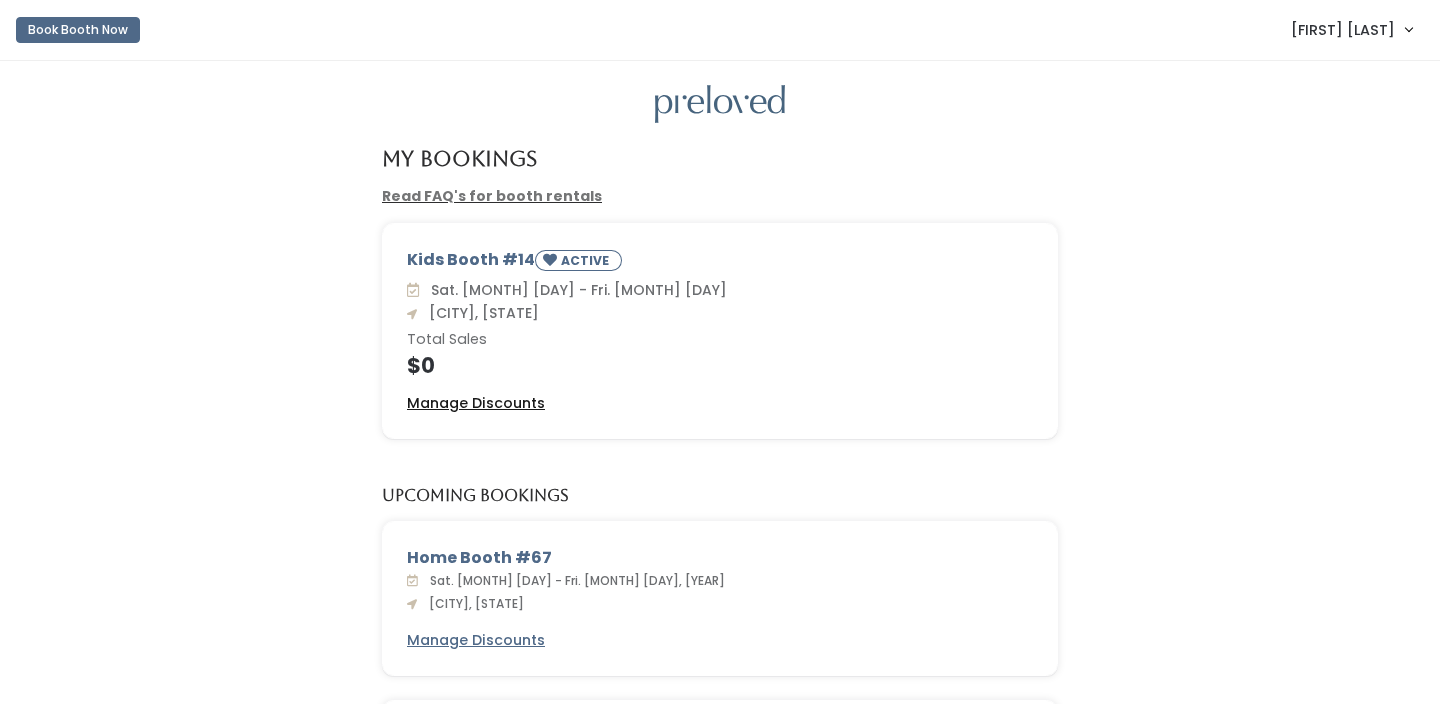 click on "Manage Discounts" at bounding box center [476, 403] 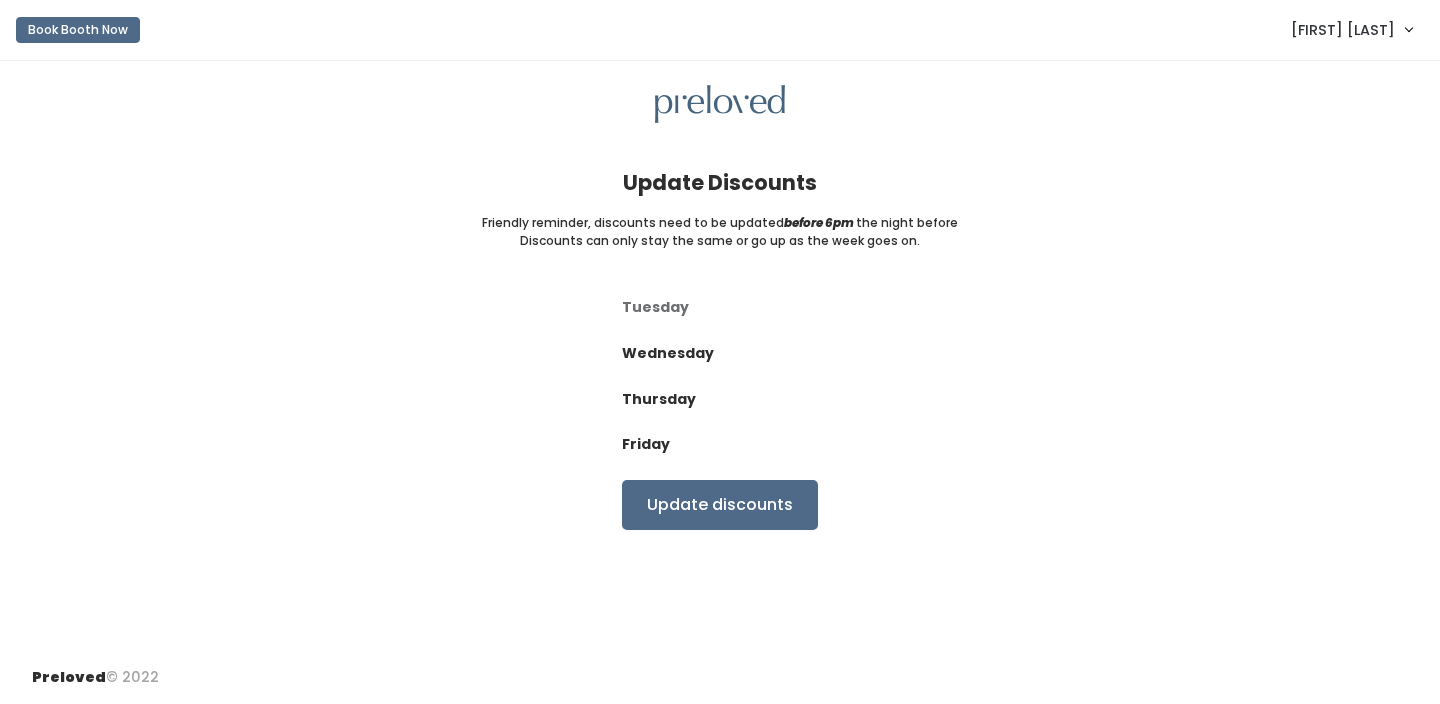 scroll, scrollTop: 0, scrollLeft: 0, axis: both 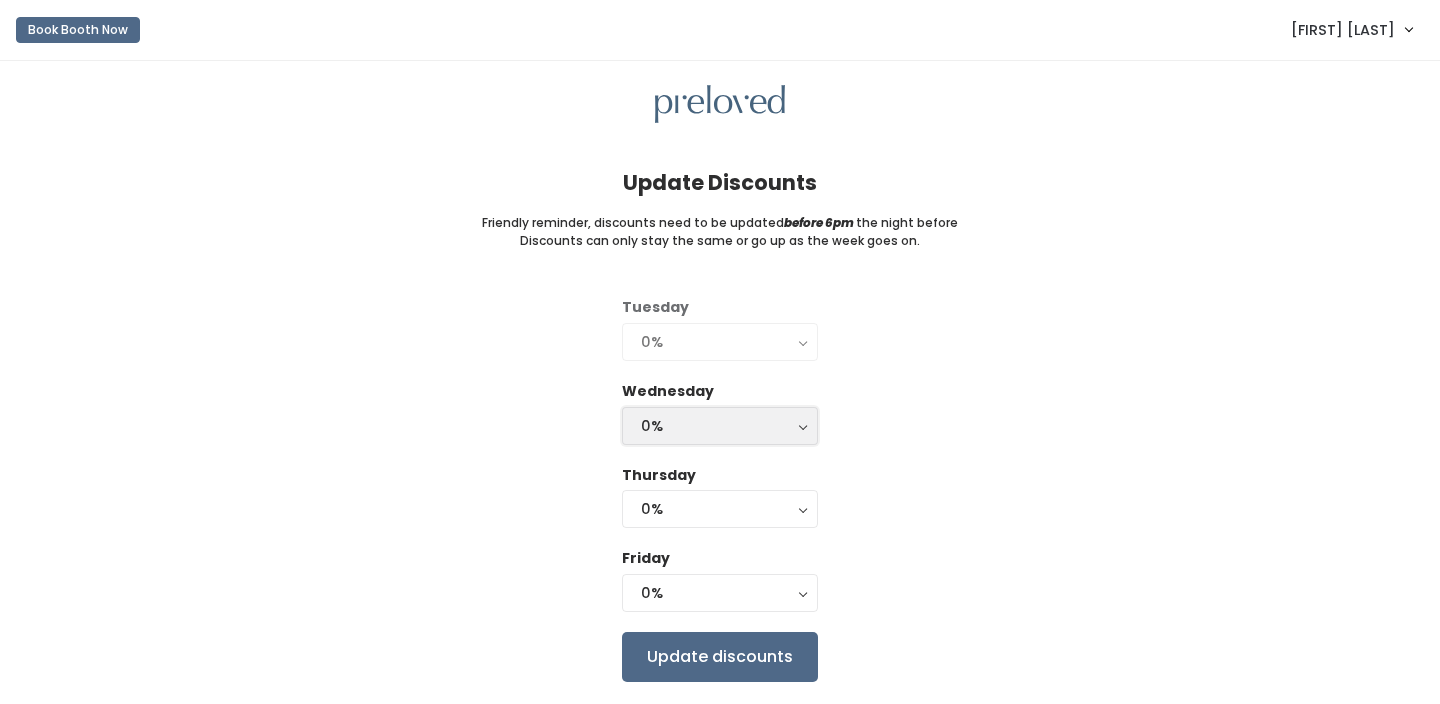 click on "0%" at bounding box center [720, 426] 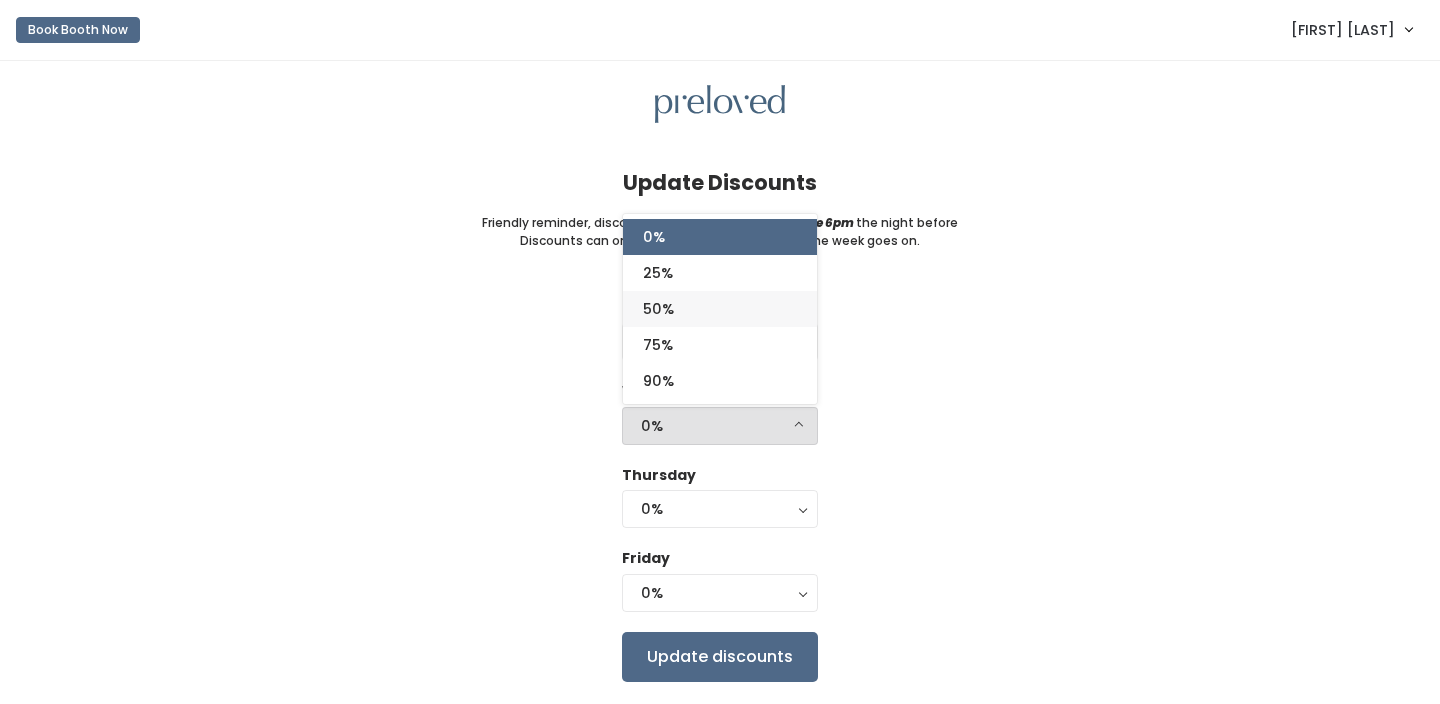 click on "50%" at bounding box center (720, 309) 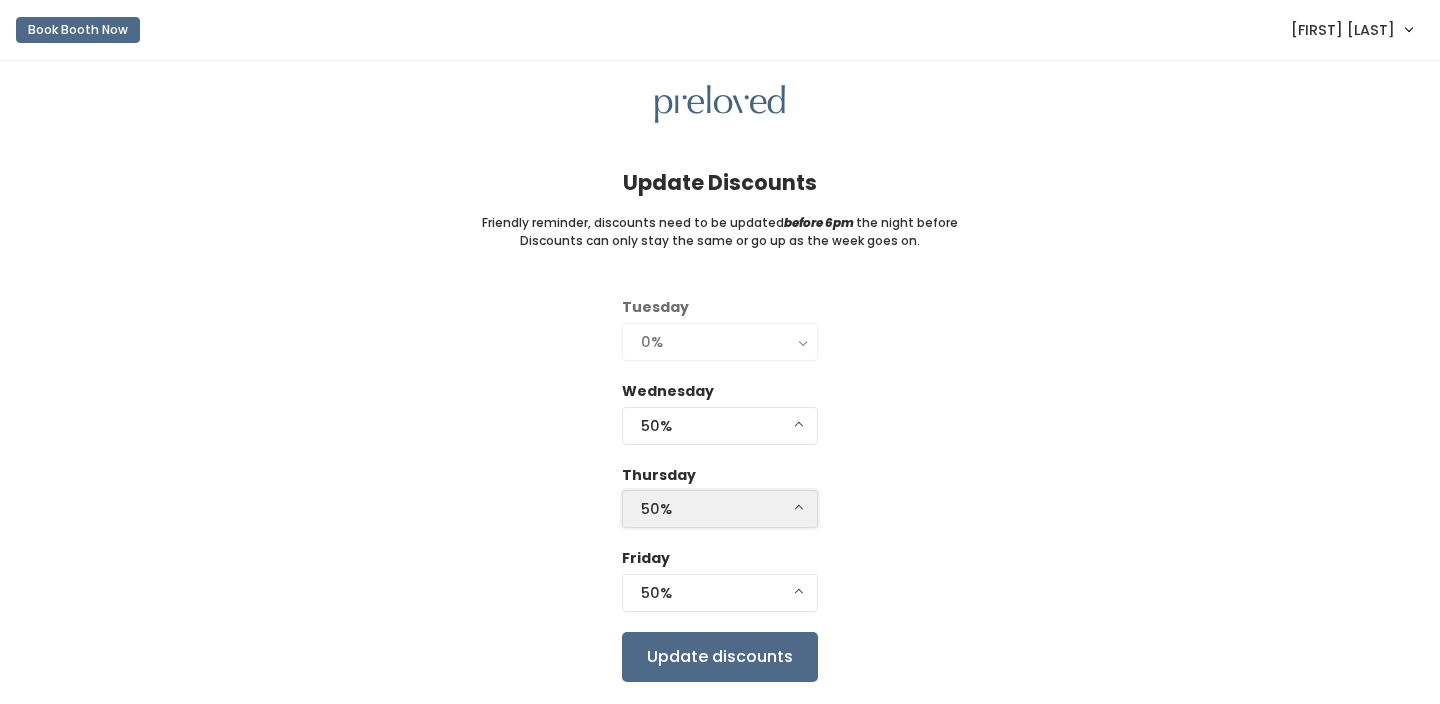 click on "50%" at bounding box center [720, 509] 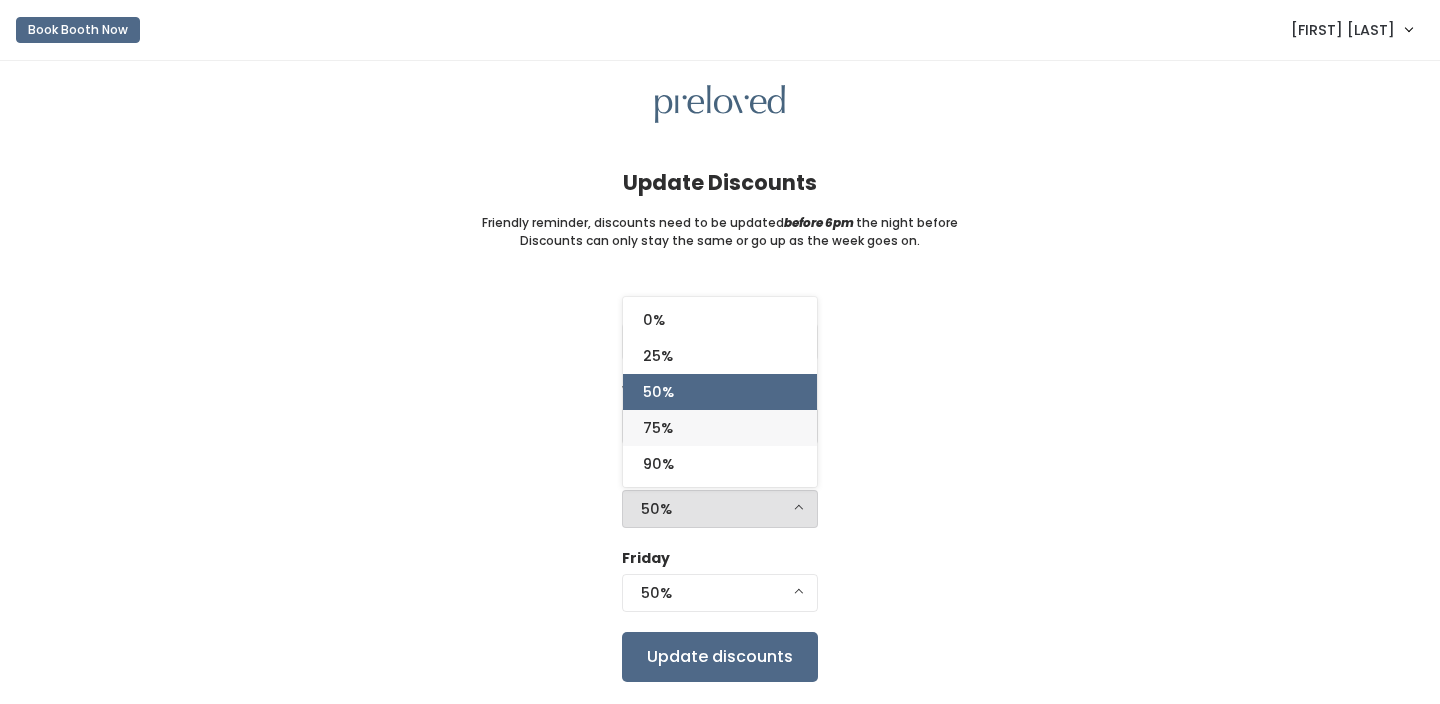 click on "75%" at bounding box center [720, 428] 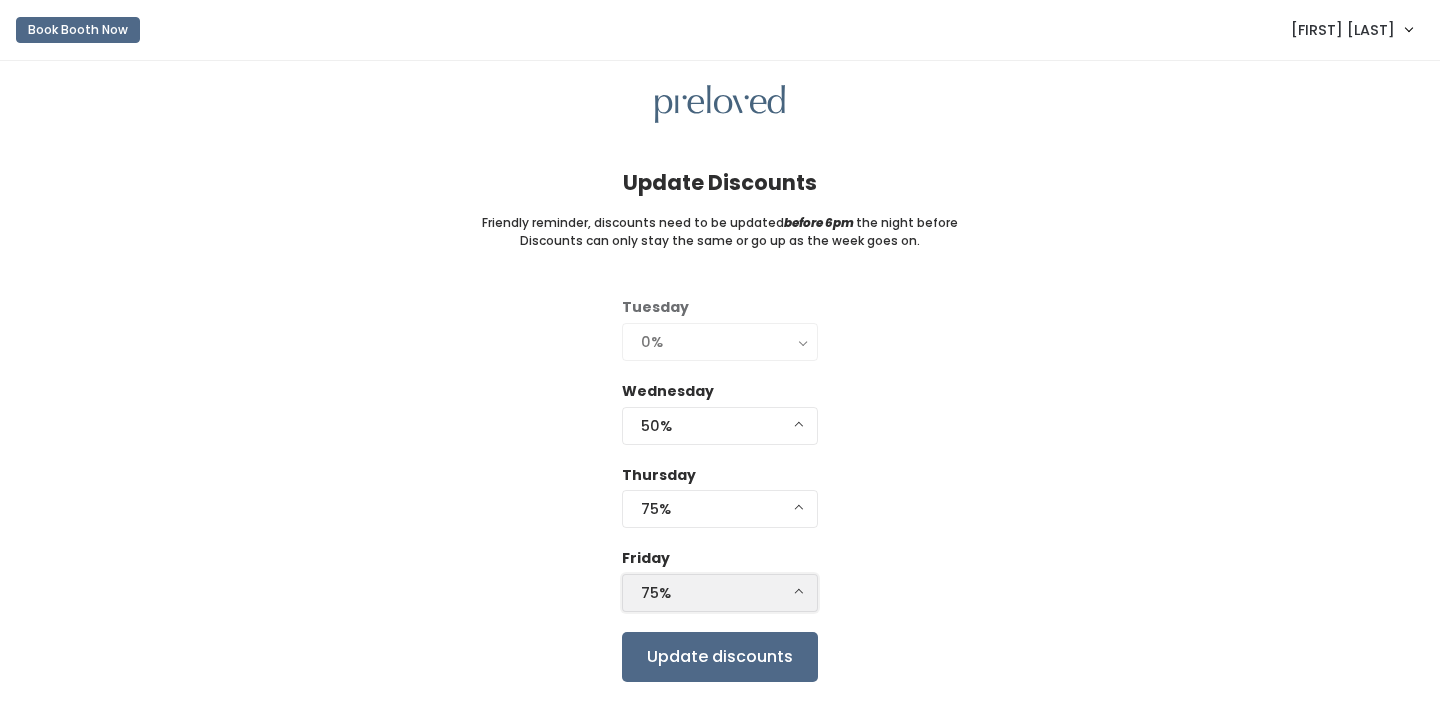 click on "75%" at bounding box center (720, 593) 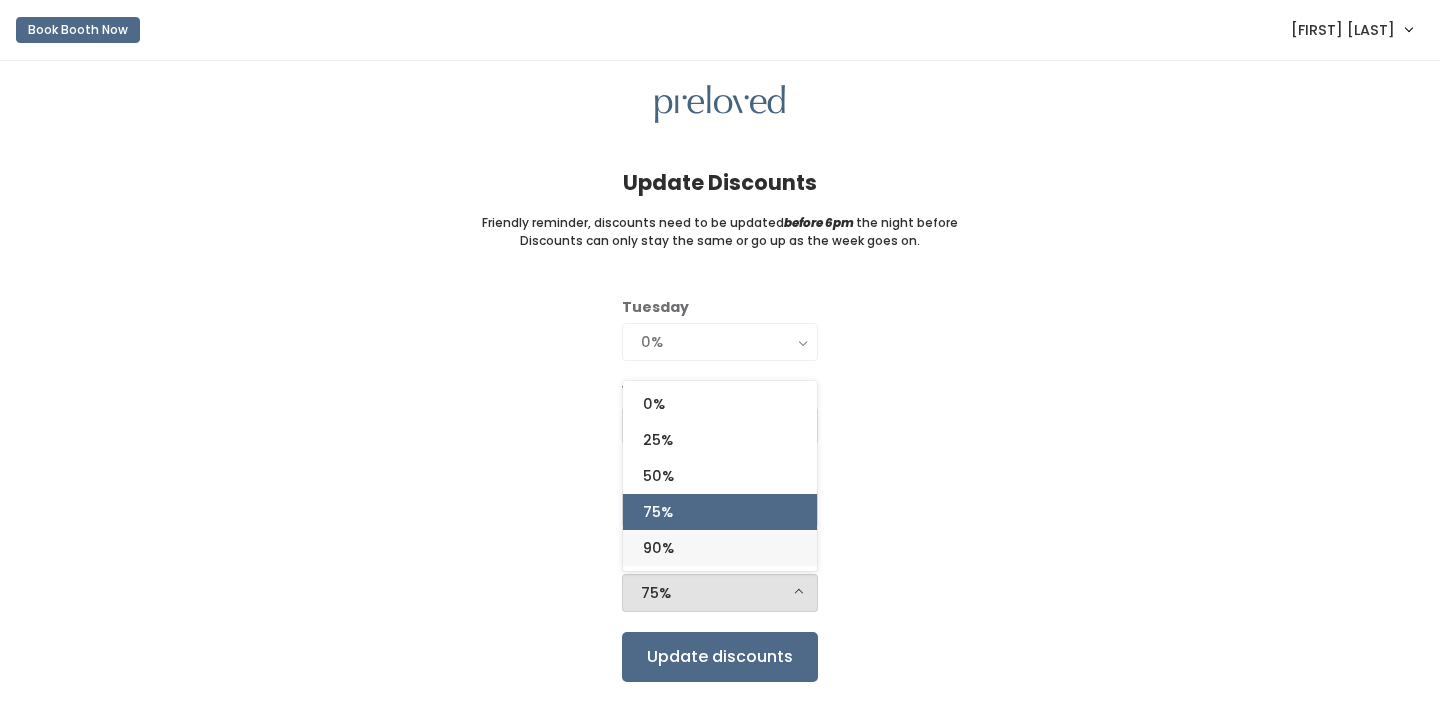 click on "90%" at bounding box center (720, 548) 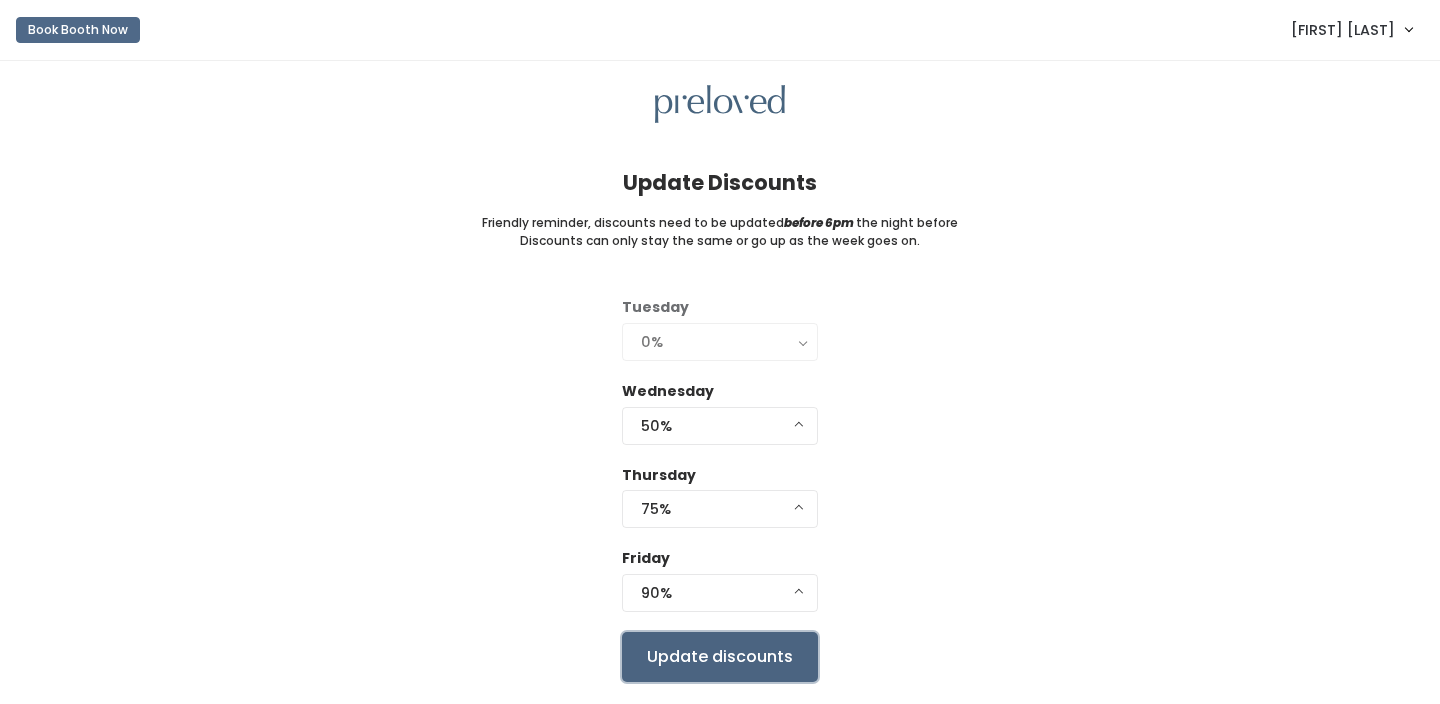click on "Update discounts" at bounding box center [720, 657] 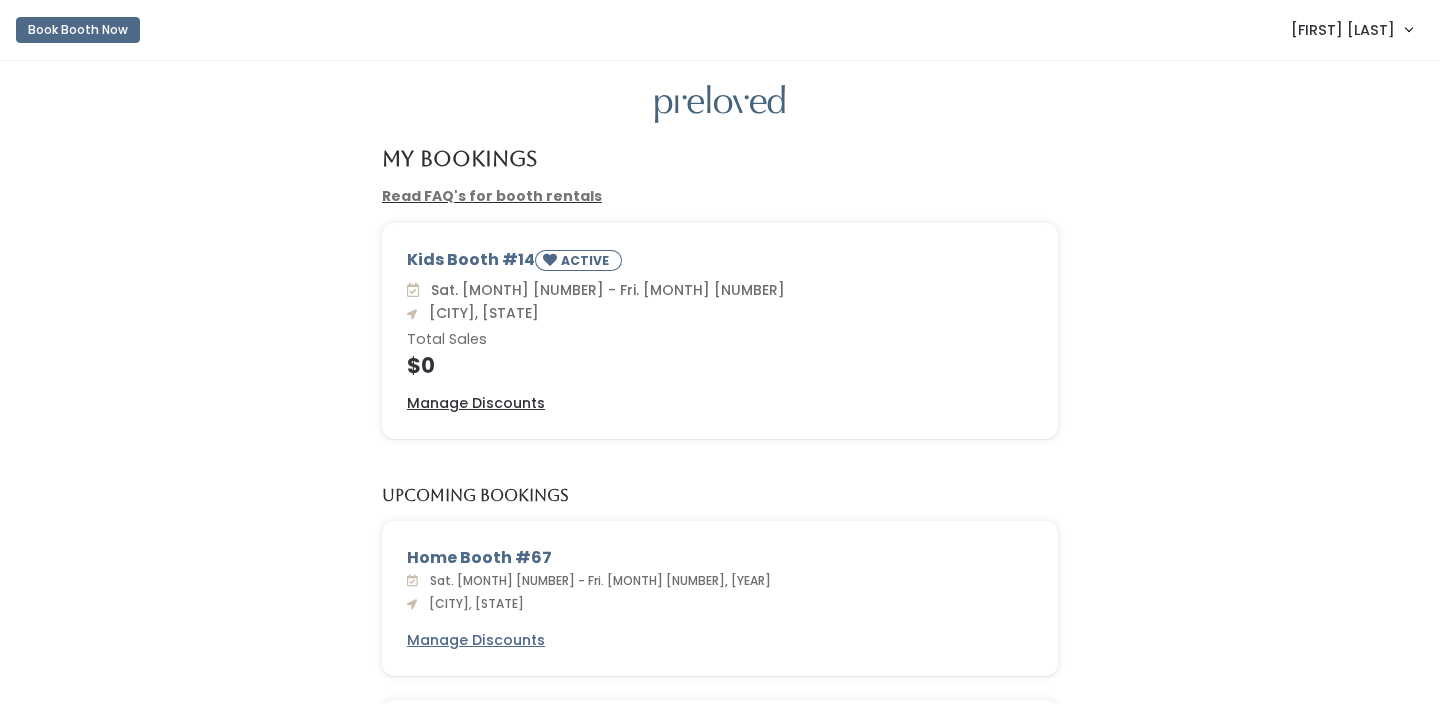 scroll, scrollTop: 0, scrollLeft: 0, axis: both 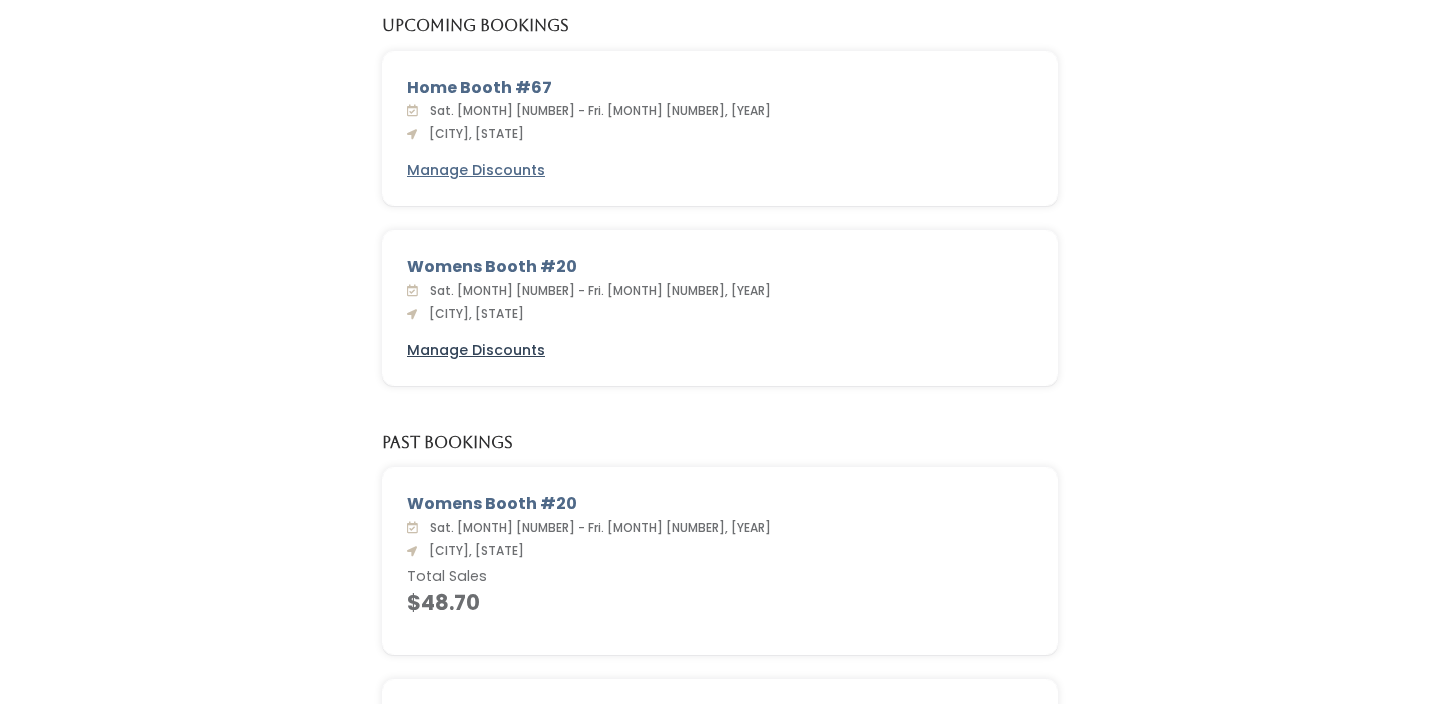 click on "Manage Discounts" at bounding box center (476, 350) 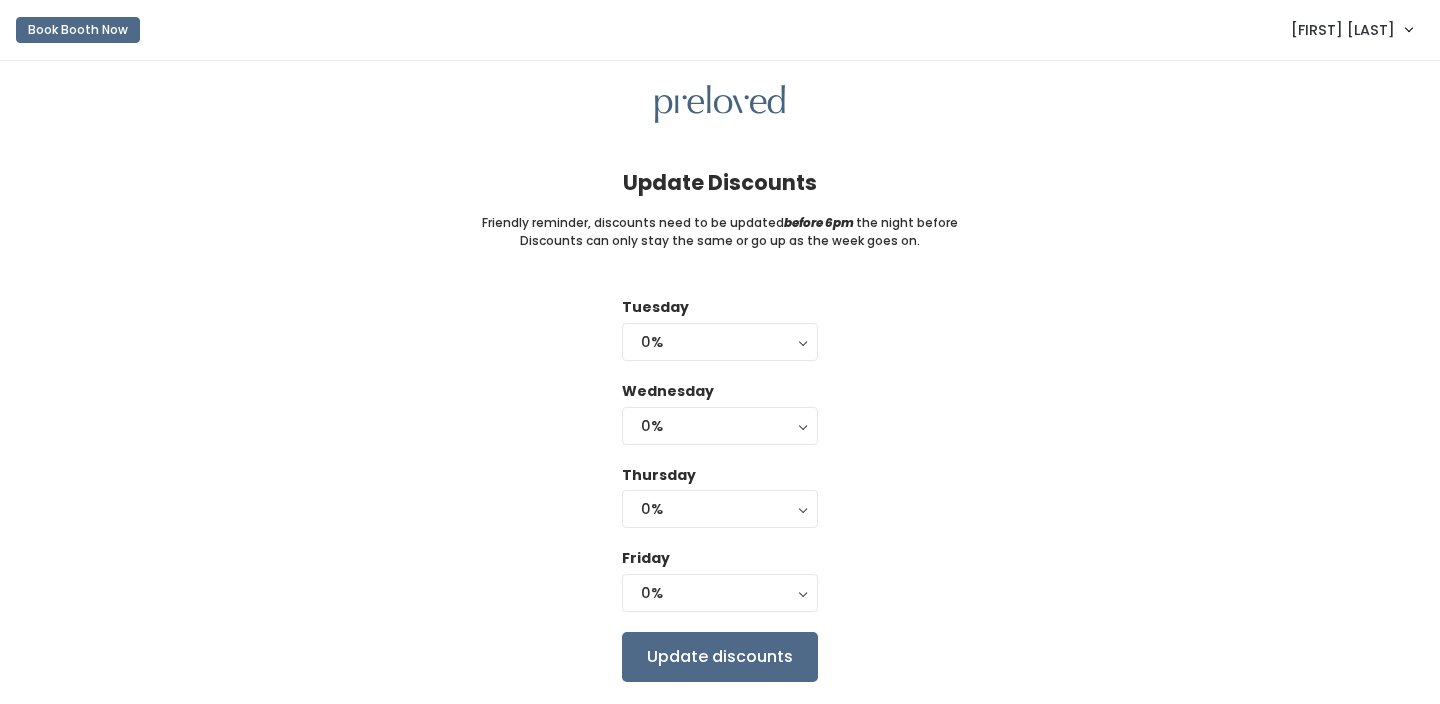 scroll, scrollTop: 0, scrollLeft: 0, axis: both 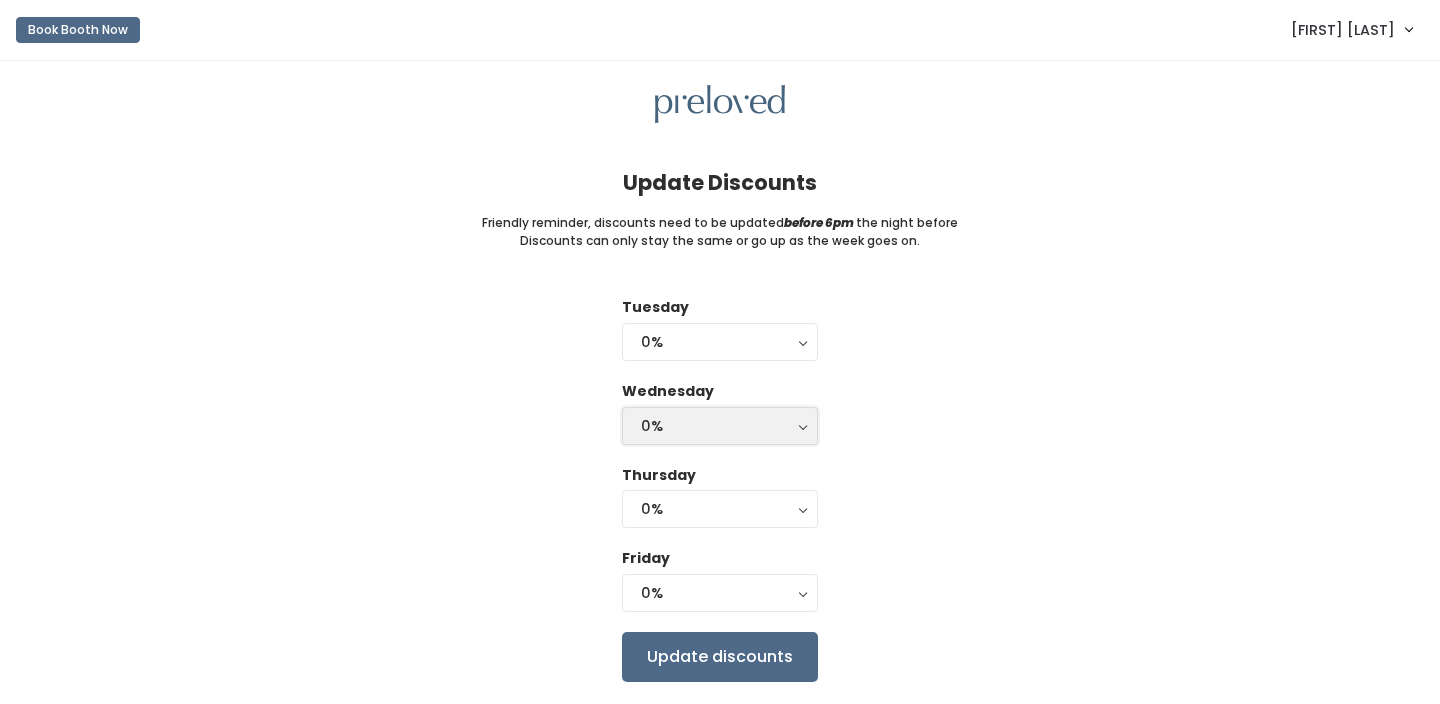 click on "0%" at bounding box center [720, 426] 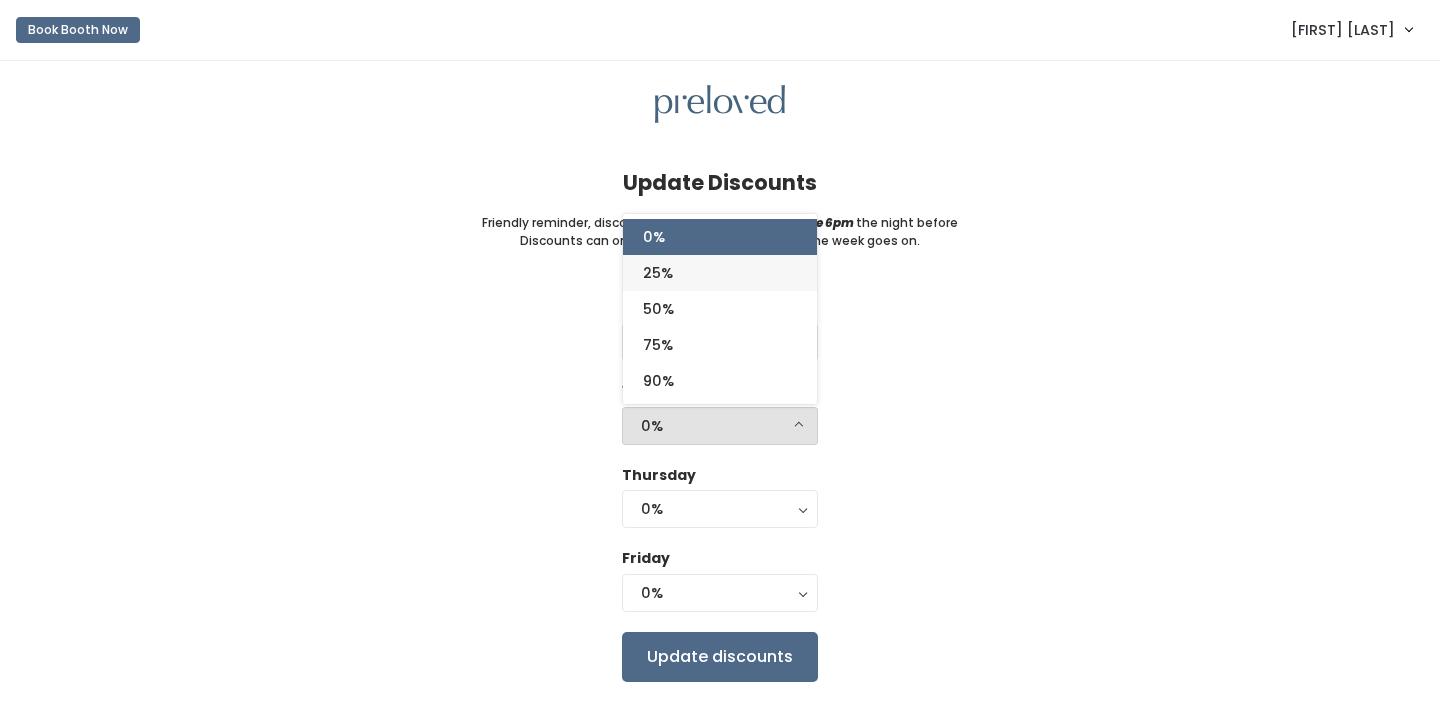 click on "25%" at bounding box center [720, 273] 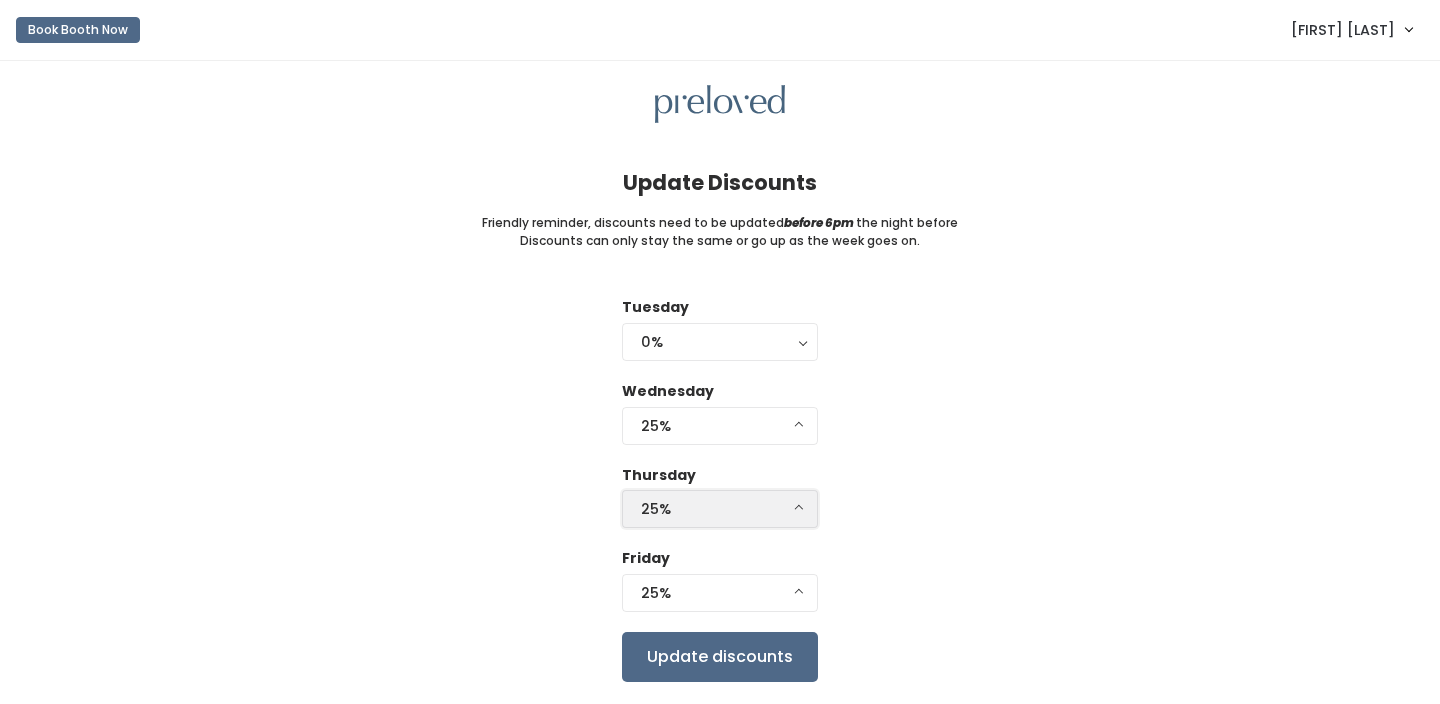 click on "25%" at bounding box center [720, 509] 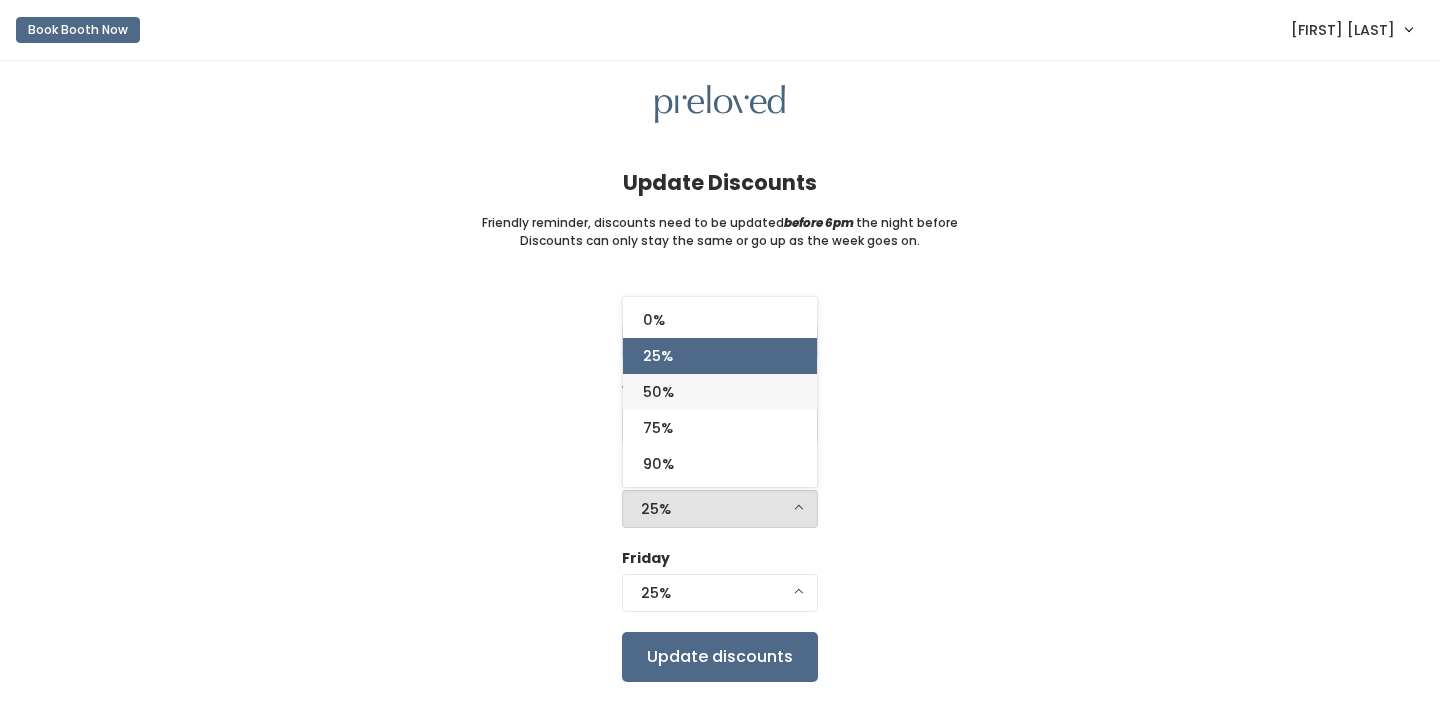 click on "50%" at bounding box center [720, 392] 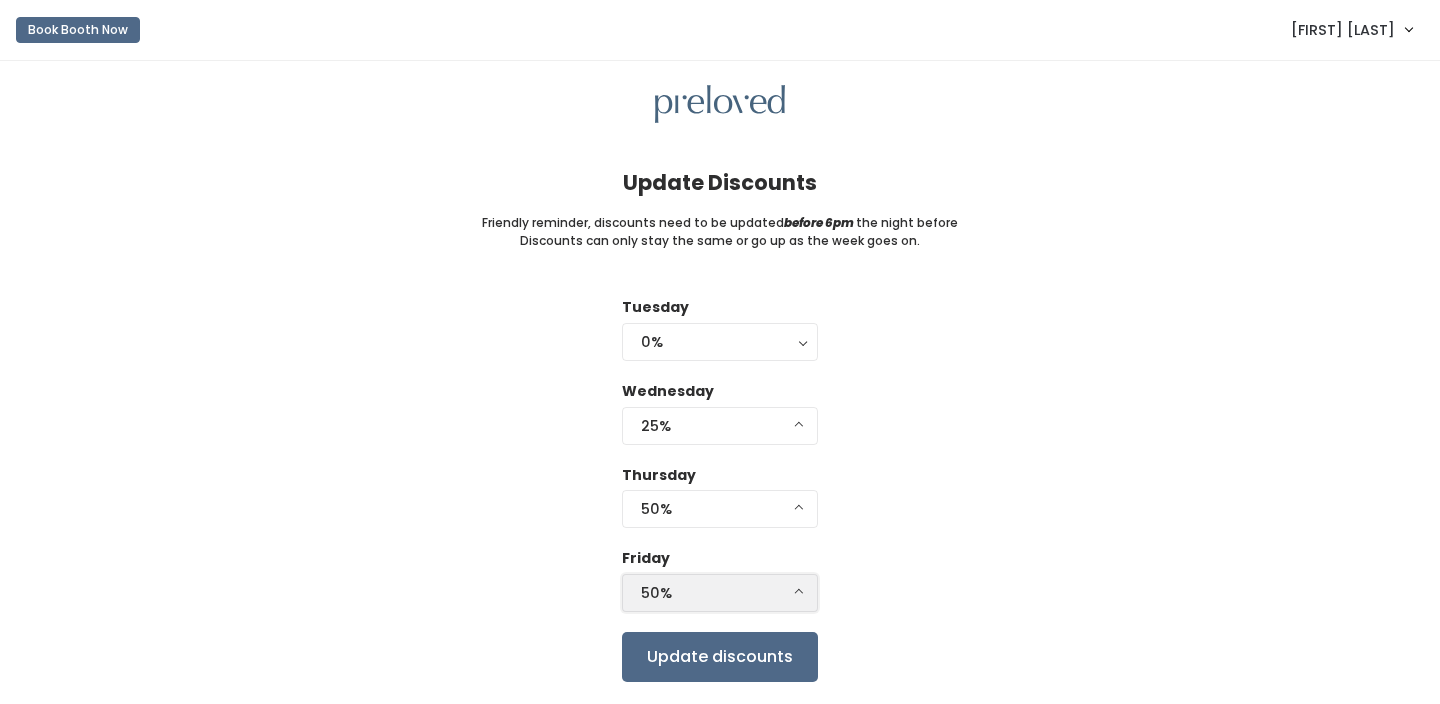 drag, startPoint x: 684, startPoint y: 590, endPoint x: 684, endPoint y: 578, distance: 12 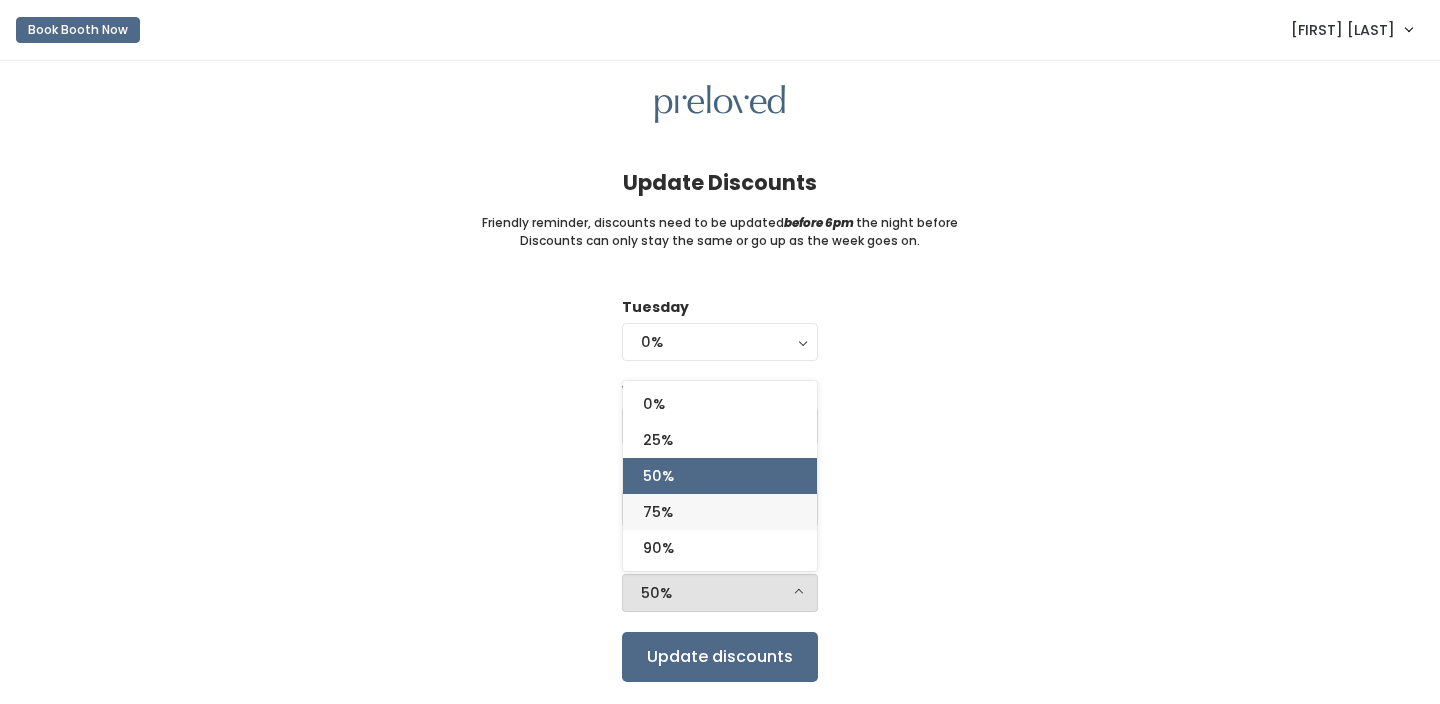 click on "75%" at bounding box center [720, 512] 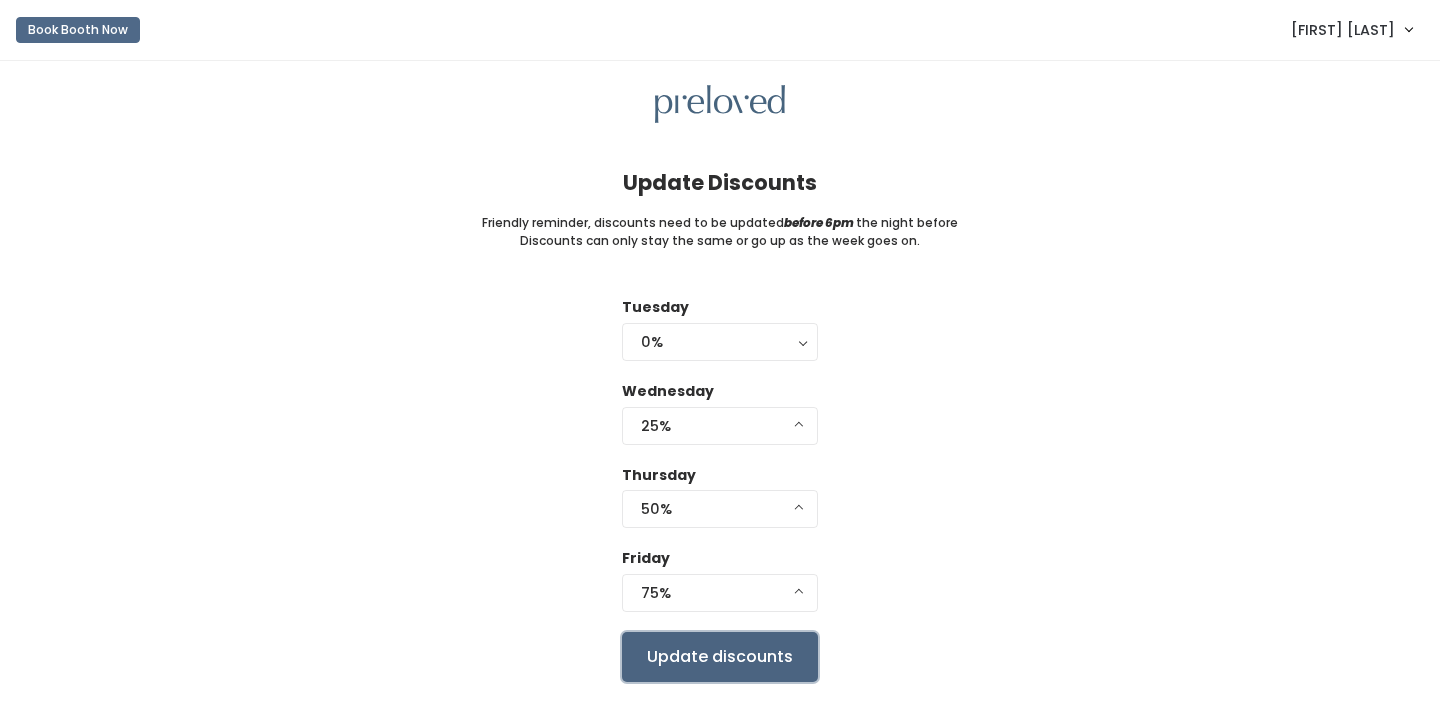 click on "Update discounts" at bounding box center [720, 657] 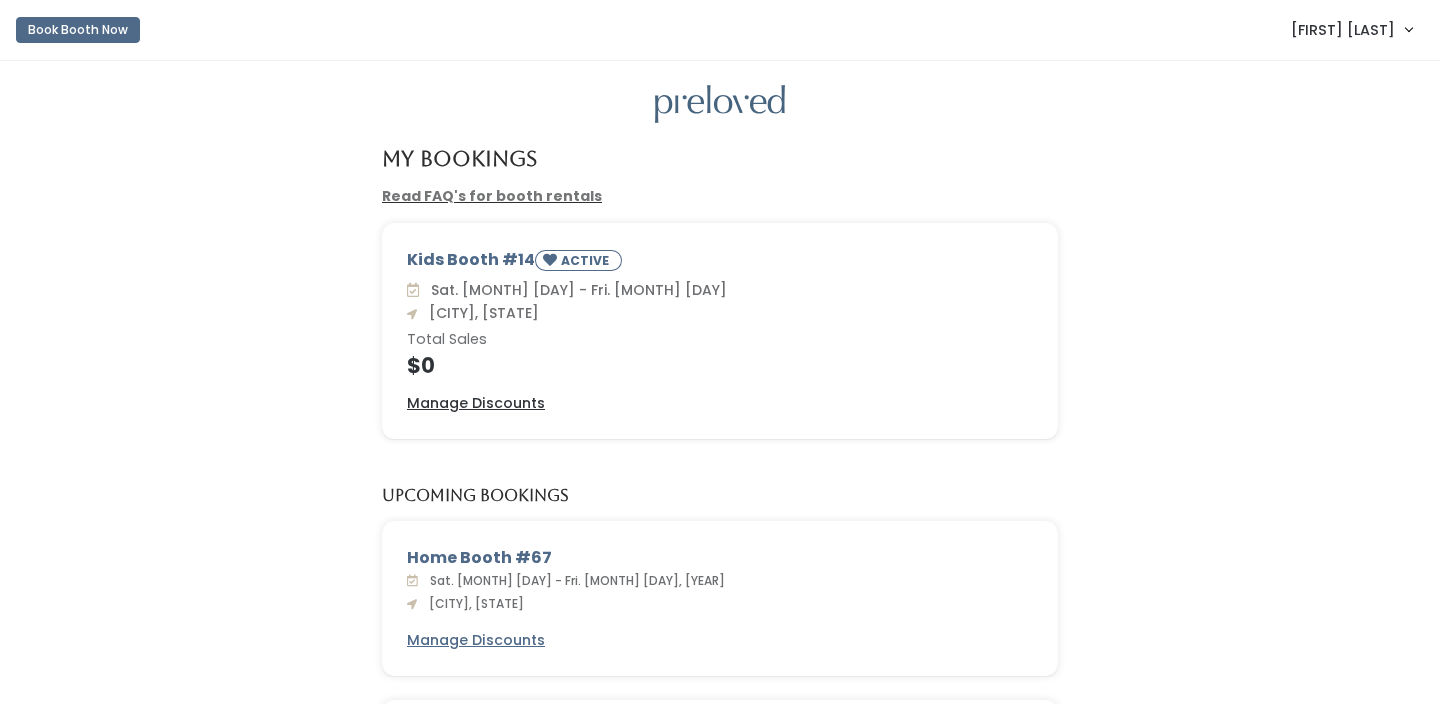 scroll, scrollTop: 0, scrollLeft: 0, axis: both 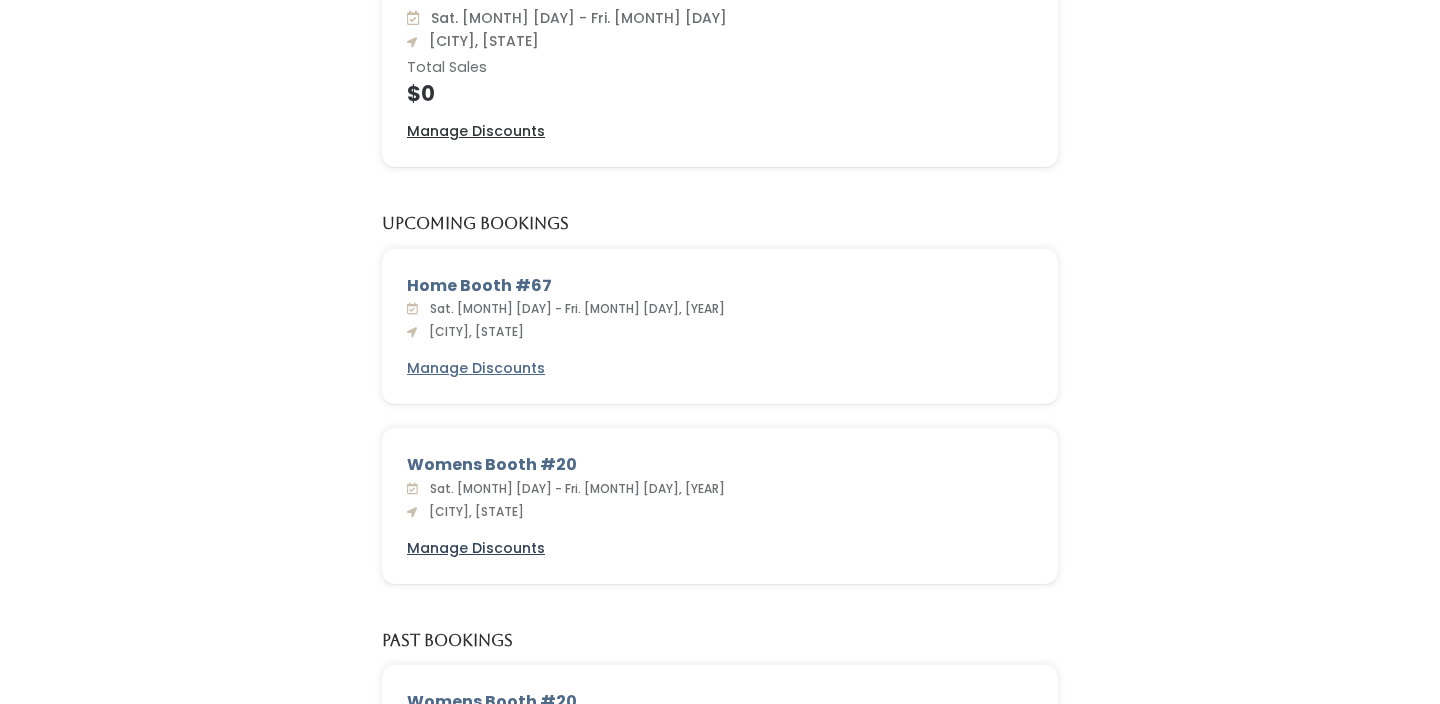 click on "Manage Discounts" at bounding box center (476, 548) 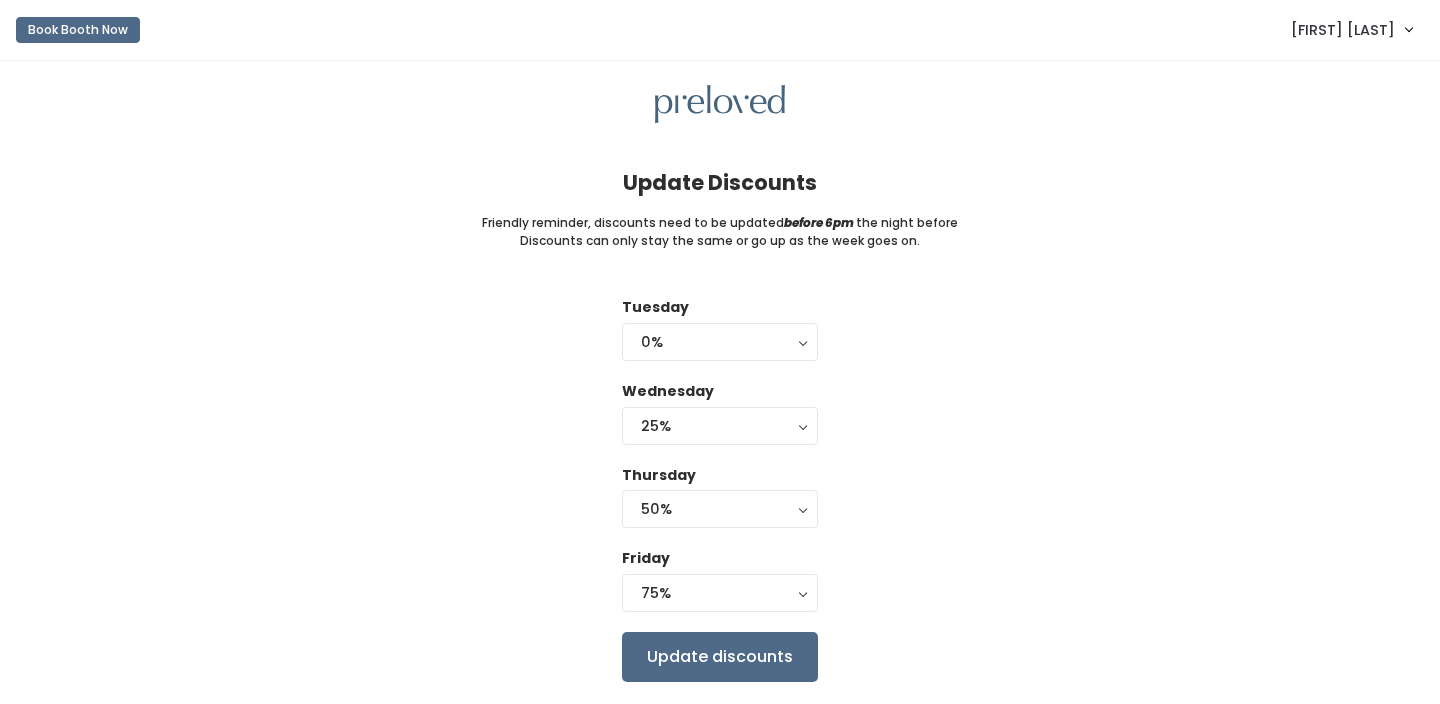 scroll, scrollTop: 0, scrollLeft: 0, axis: both 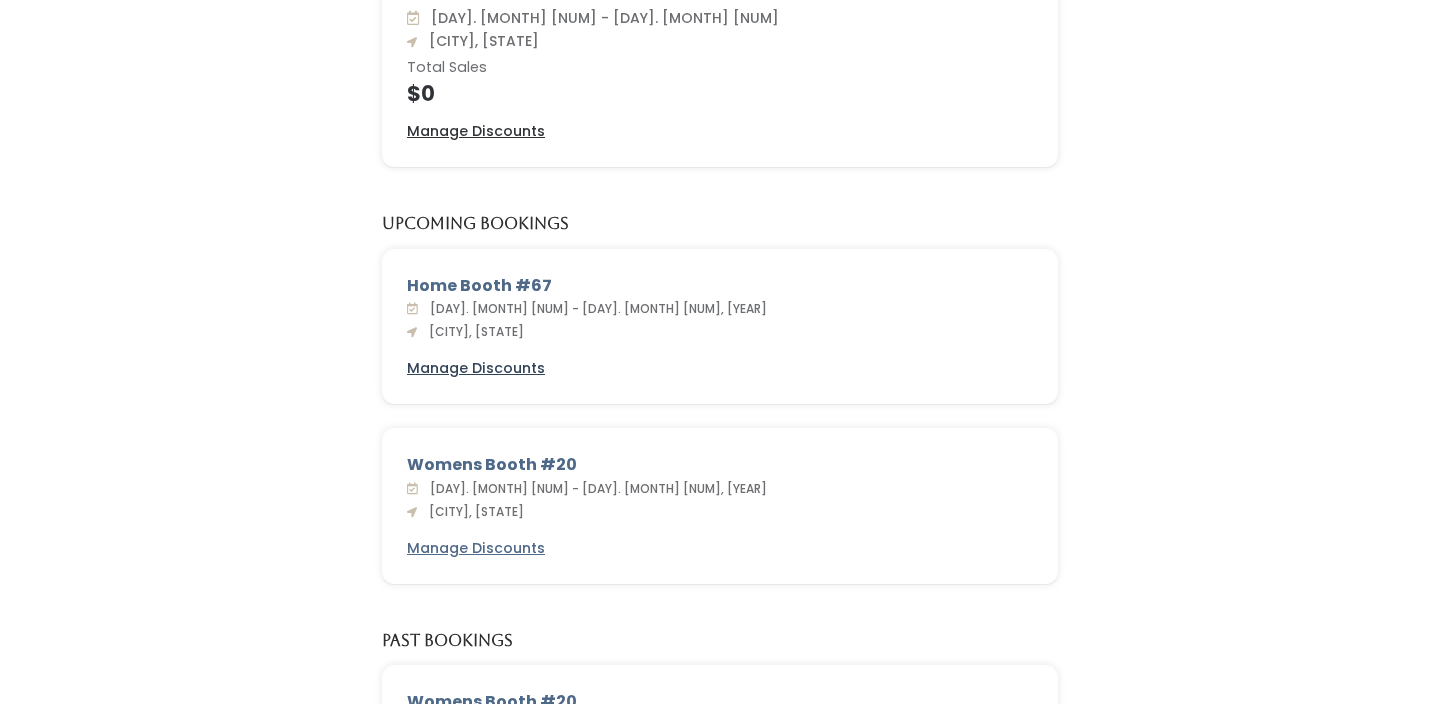 click on "Manage Discounts" at bounding box center [476, 368] 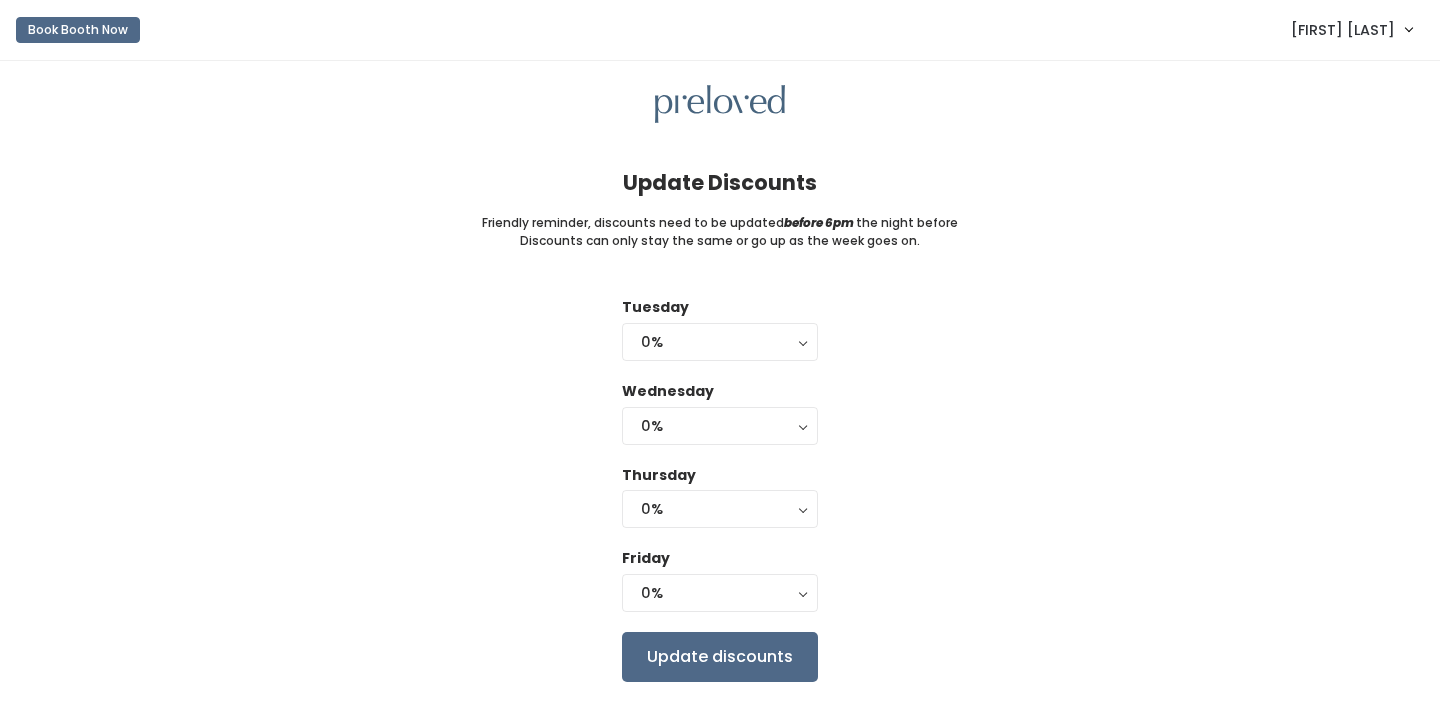 scroll, scrollTop: 0, scrollLeft: 0, axis: both 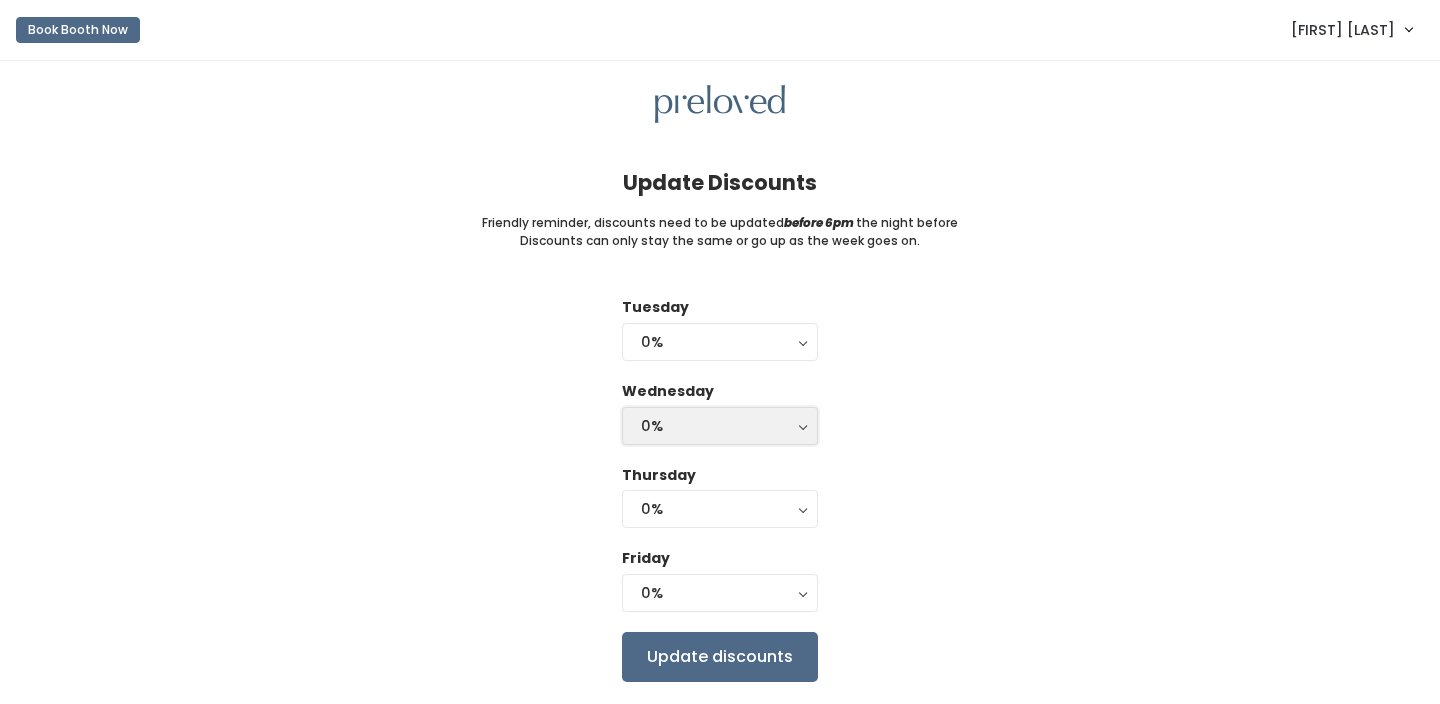 click on "0%" at bounding box center (720, 426) 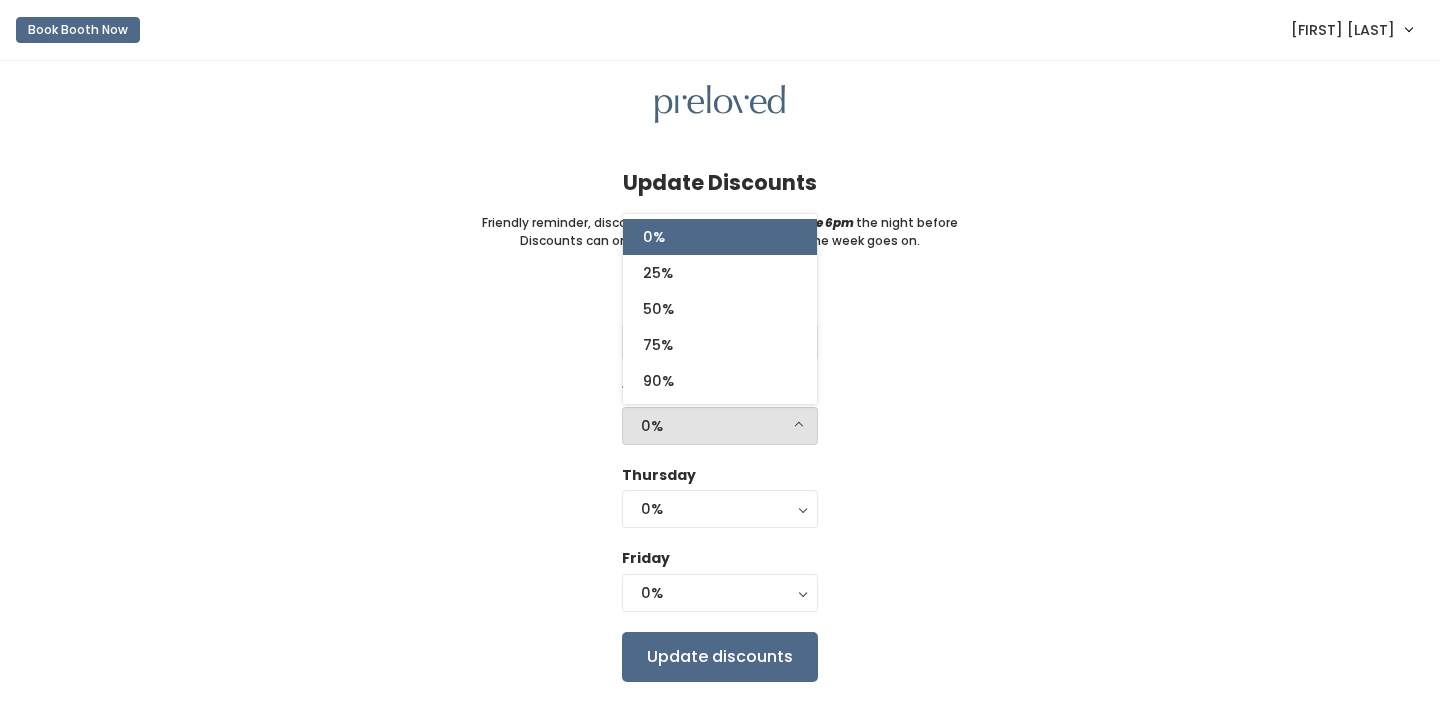 click on "Tuesday
0%
25%
50%
75%
90% 0%
Wednesday
0%
25%
50%
75%
90% 0%   0% 25% 50% 75% 90%
Thursday
0%
25%
50%
75%
90% 0%
Friday
0%
25%
50%
75%
90% 0%
Update discounts" at bounding box center (720, 489) 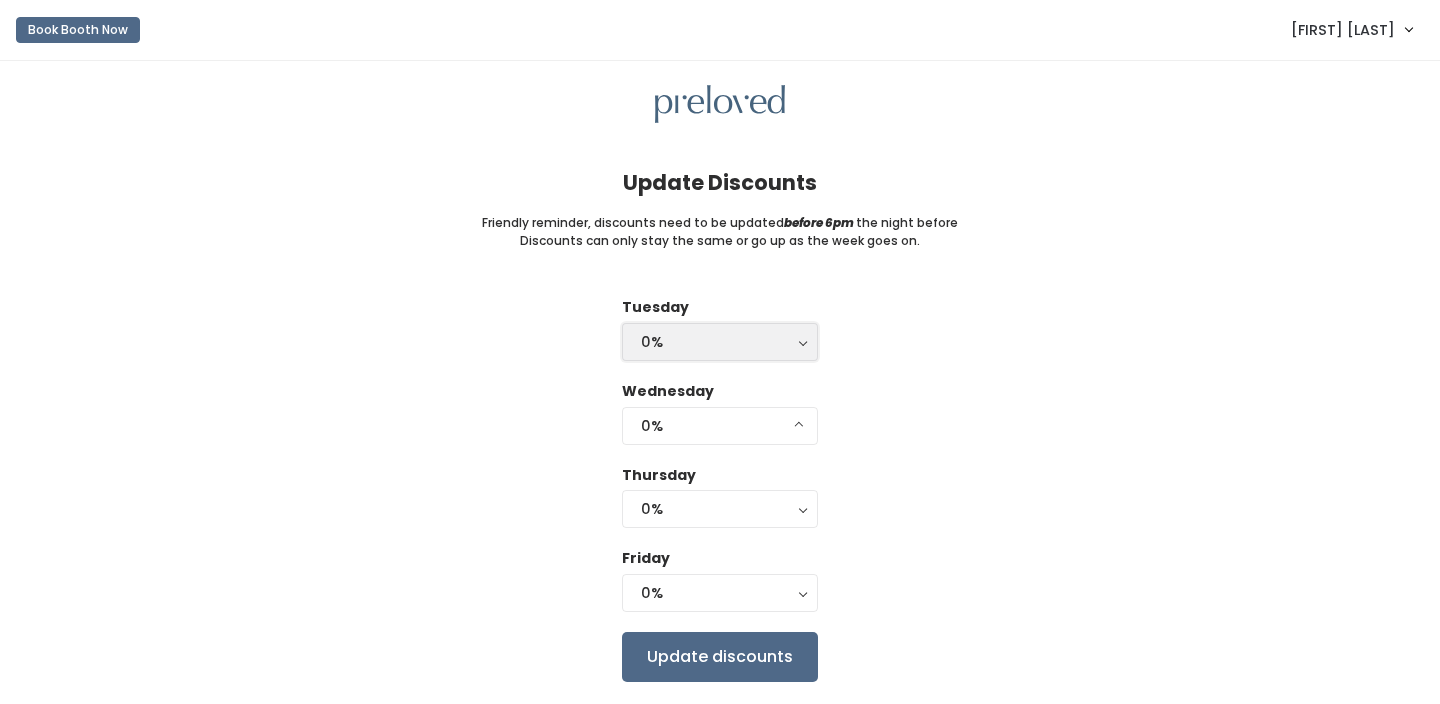 click on "0%" at bounding box center [720, 342] 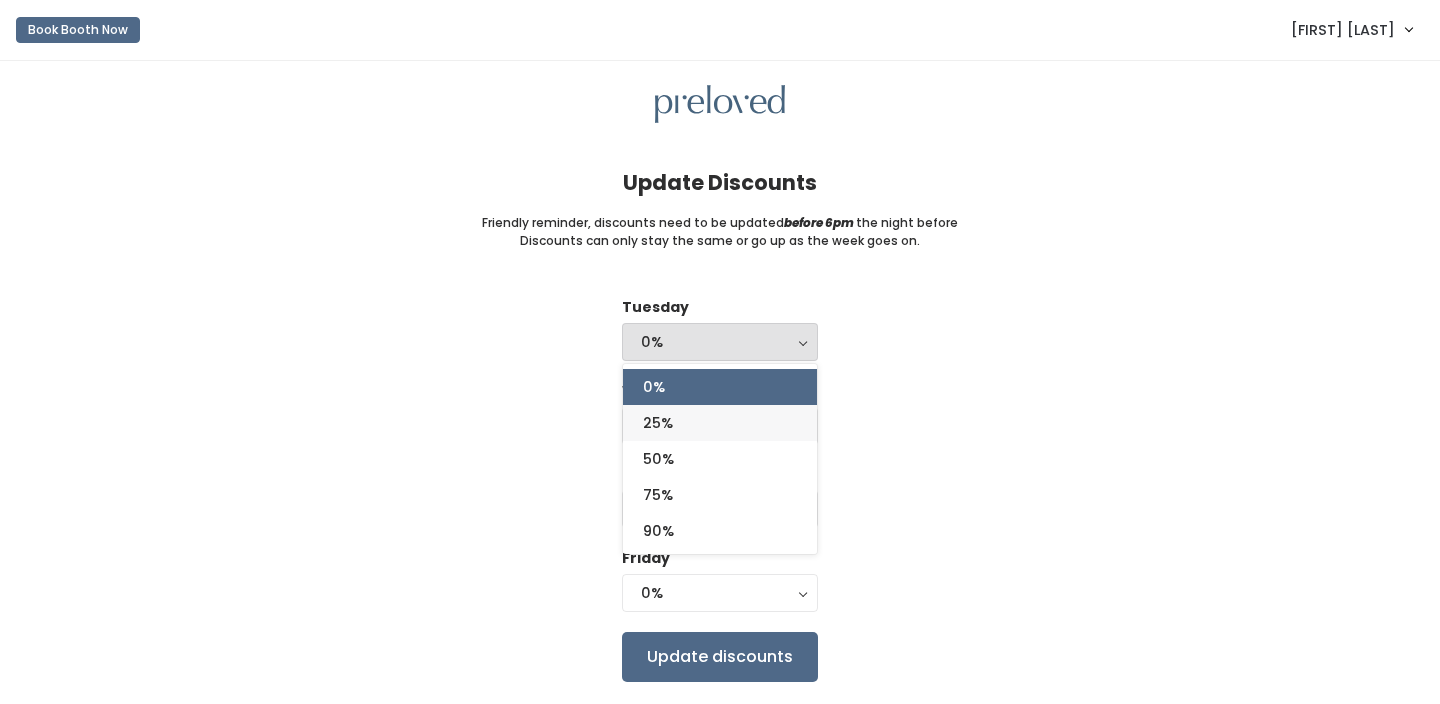 click on "25%" at bounding box center [658, 423] 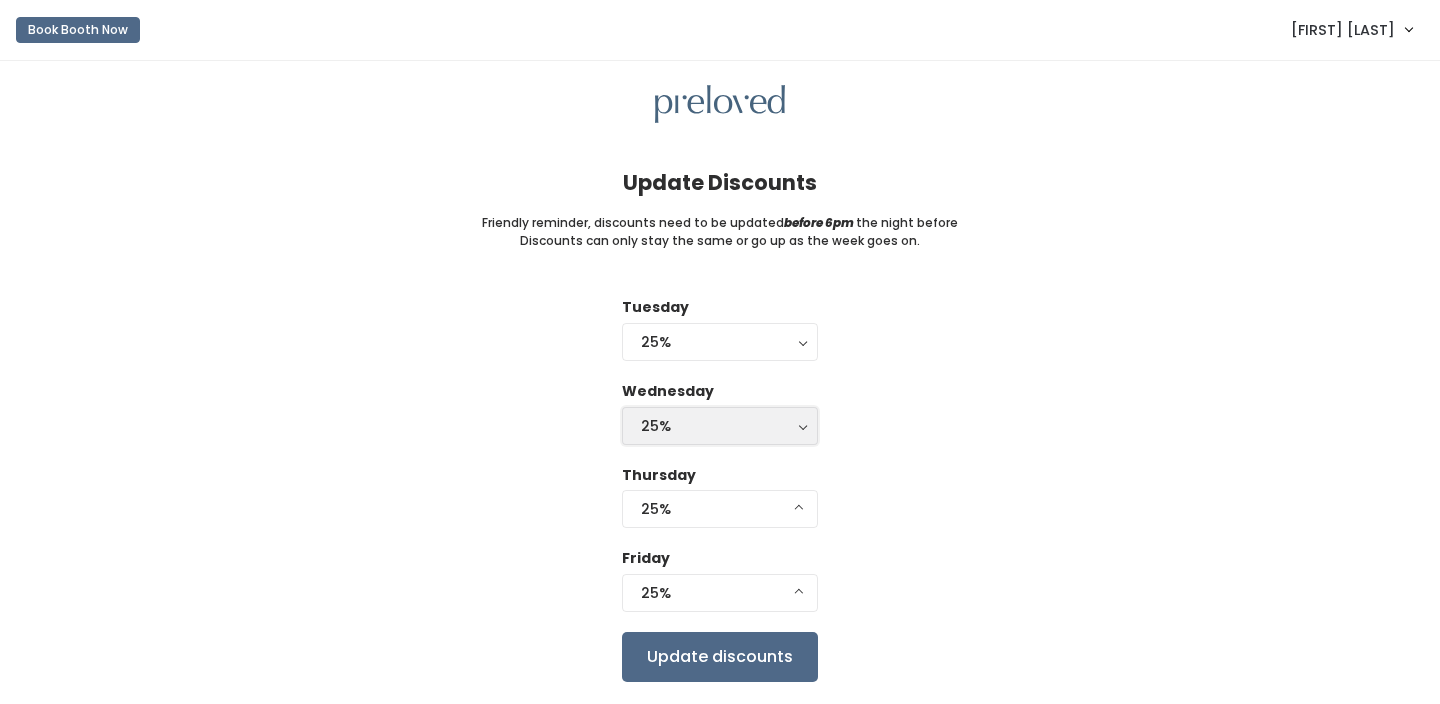 click on "25%" at bounding box center [720, 426] 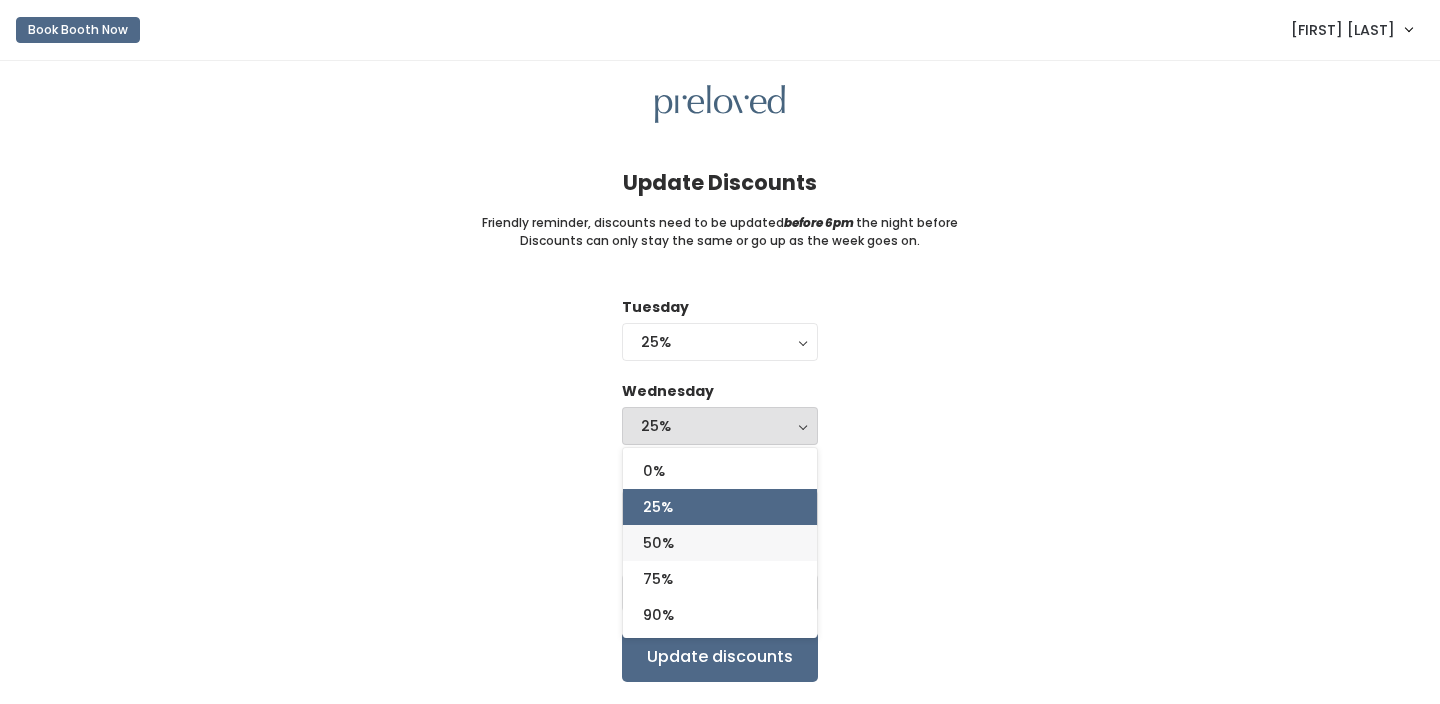click on "50%" at bounding box center [658, 543] 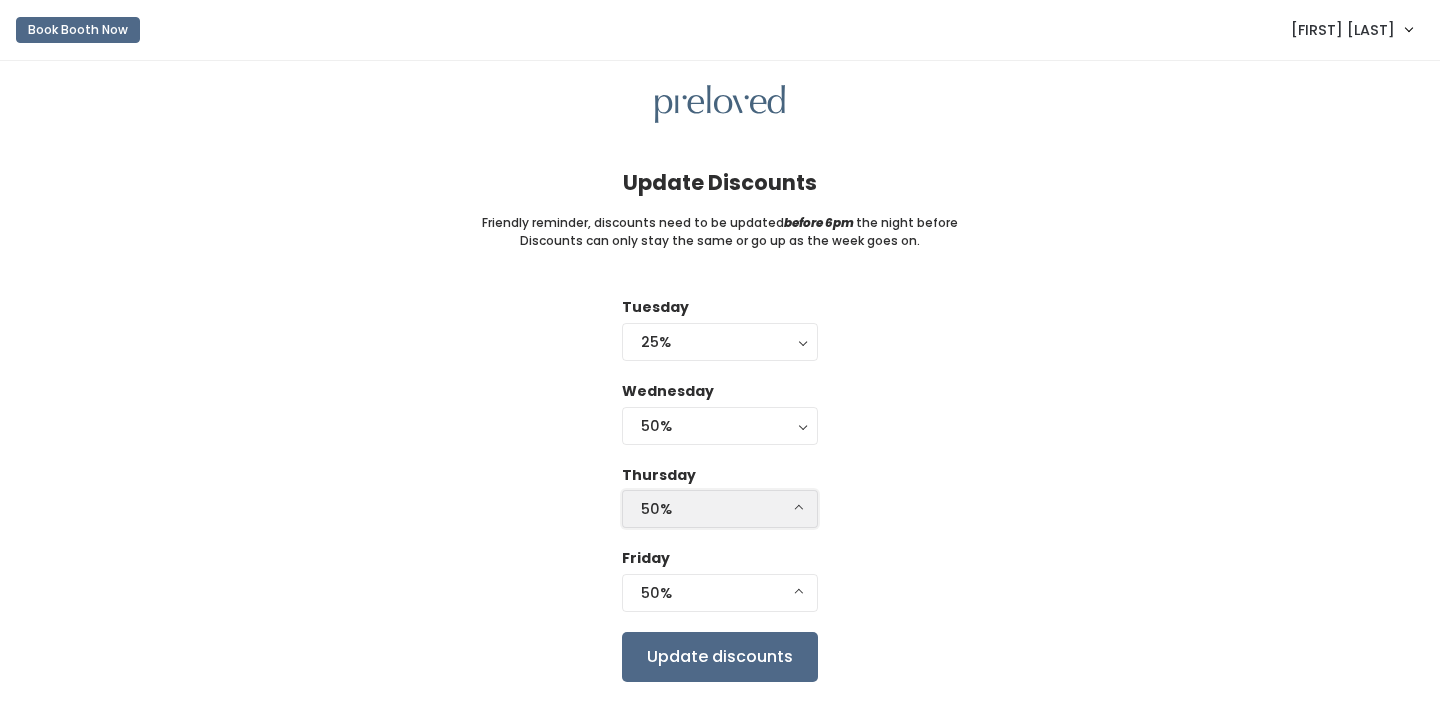 click on "50%" at bounding box center [720, 509] 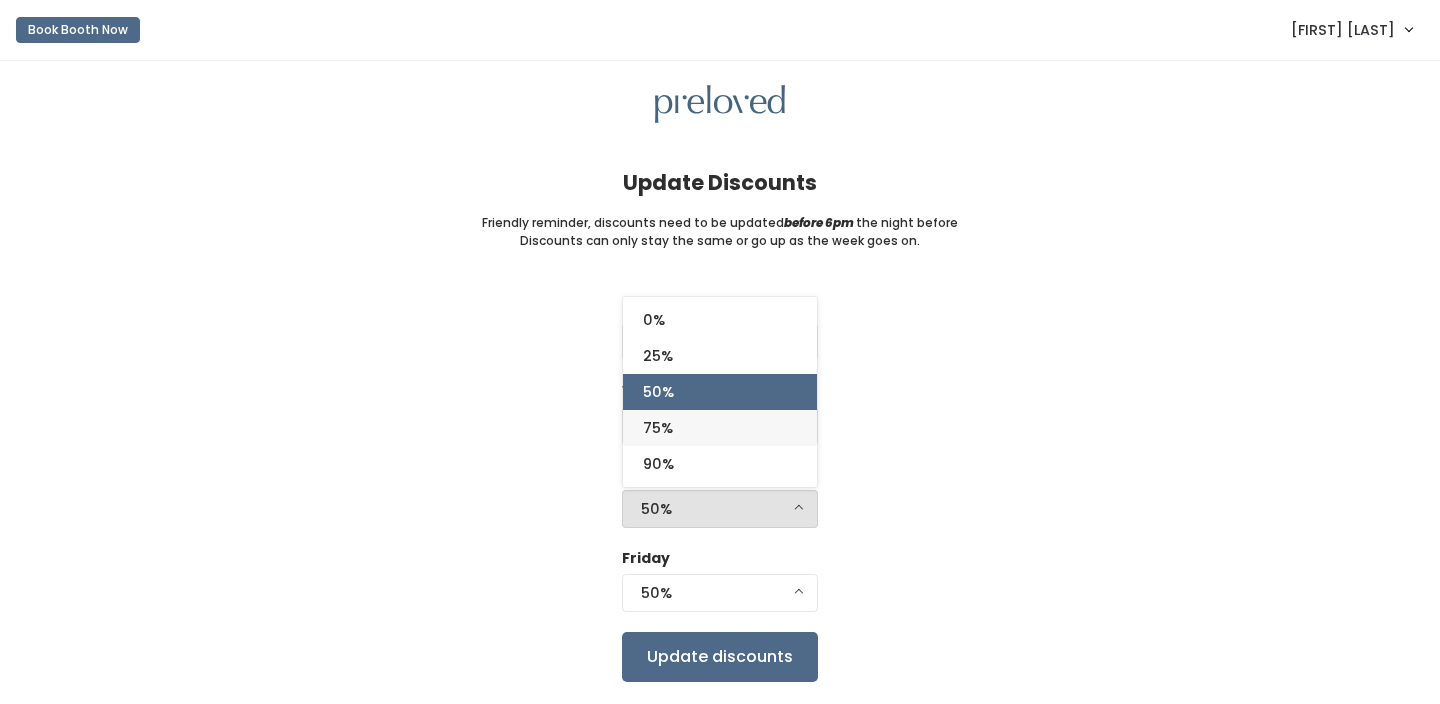 click on "75%" at bounding box center [720, 428] 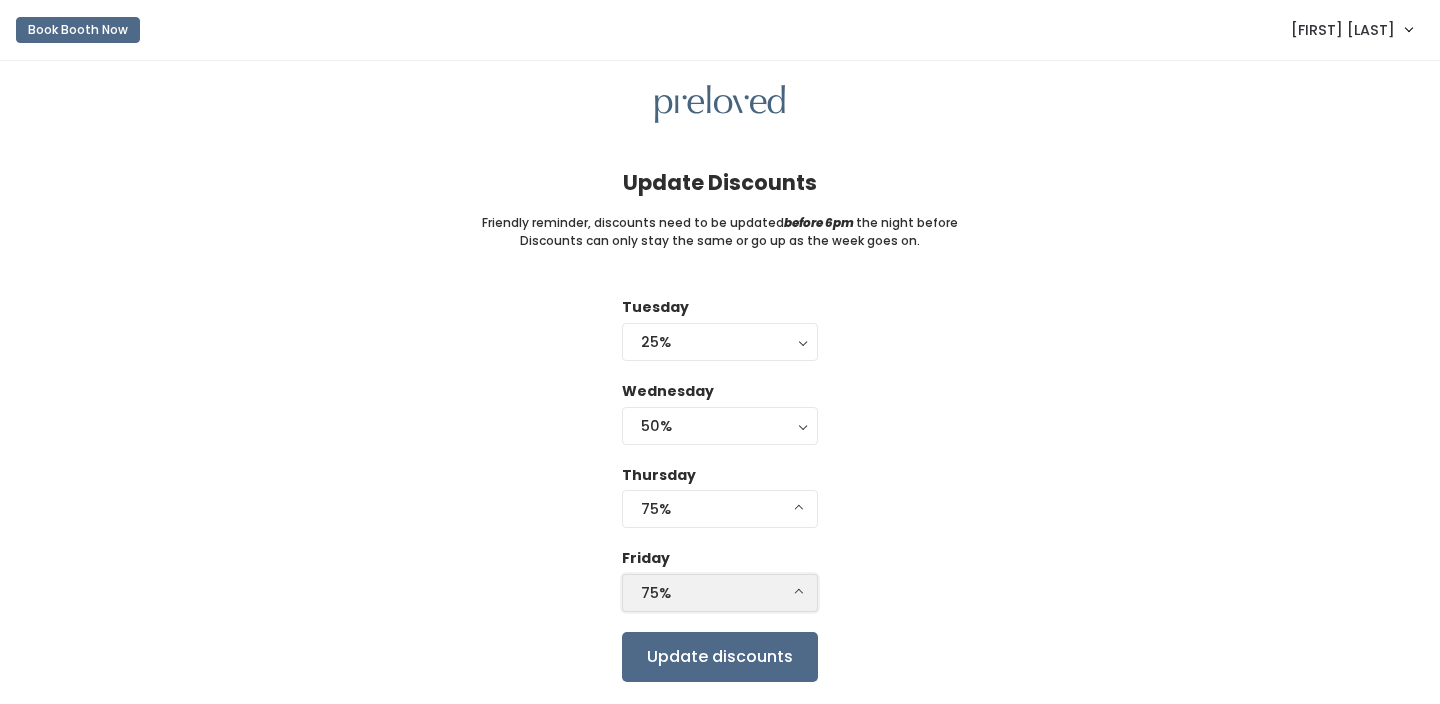 click on "75%" at bounding box center [720, 593] 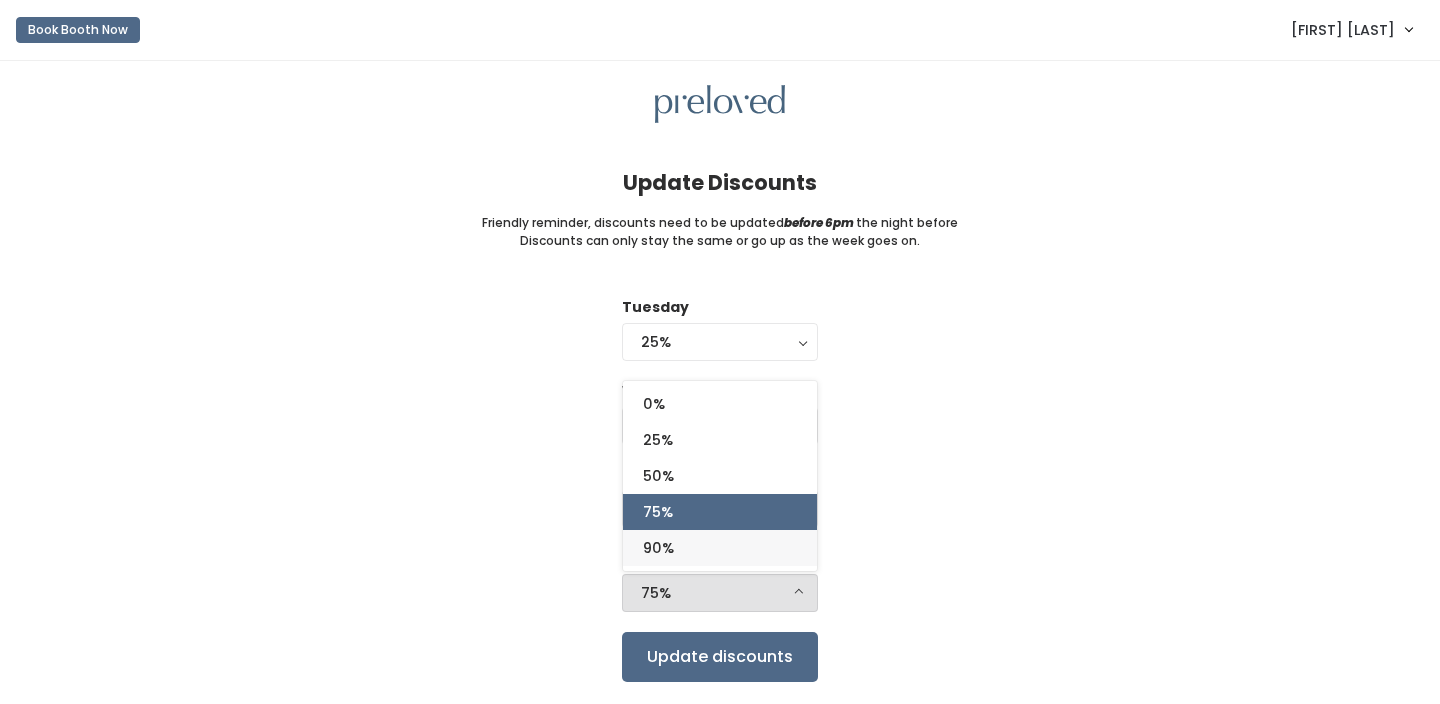 click on "90%" at bounding box center (720, 548) 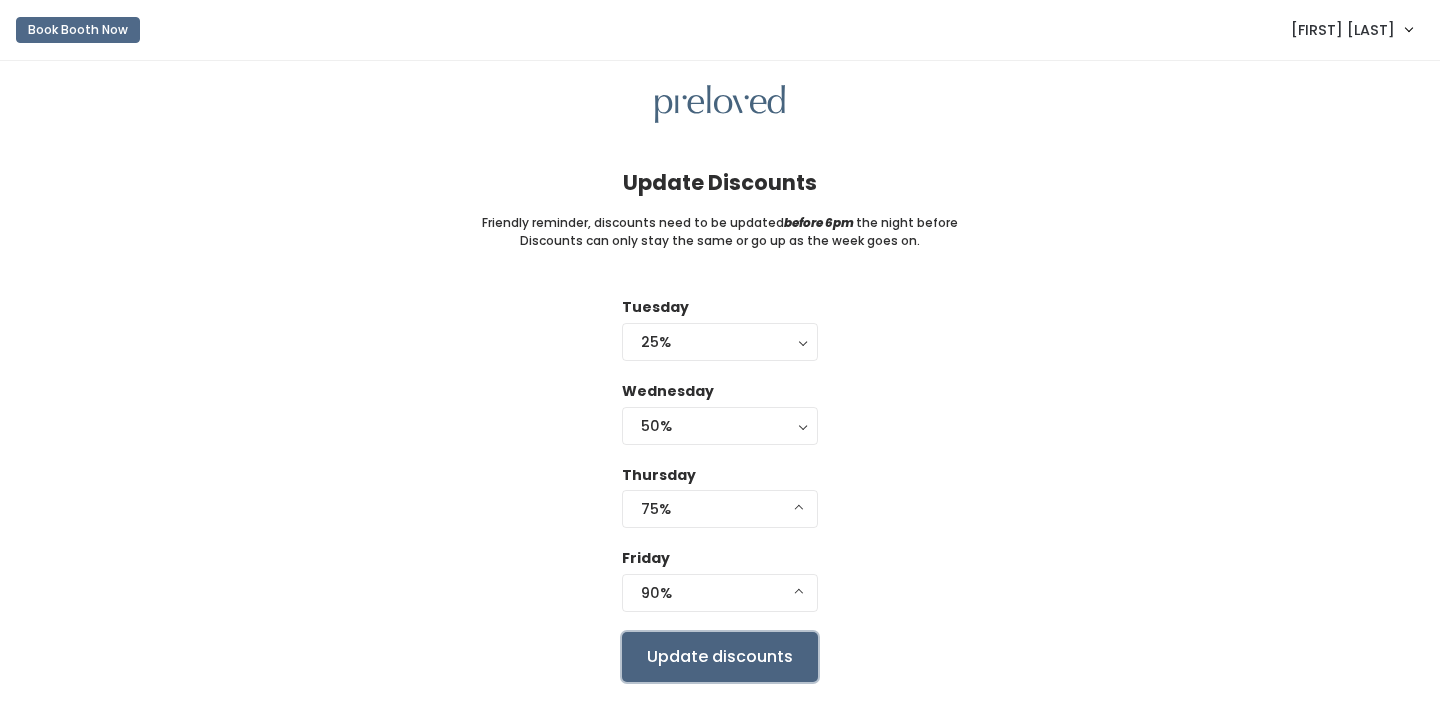 click on "Update discounts" at bounding box center [720, 657] 